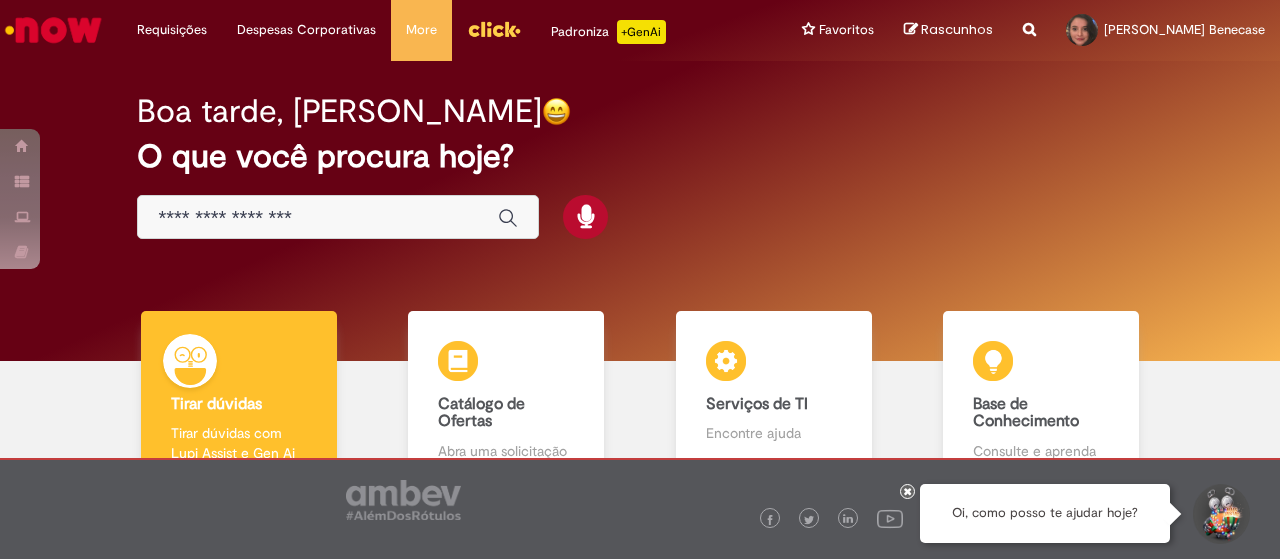 scroll, scrollTop: 0, scrollLeft: 0, axis: both 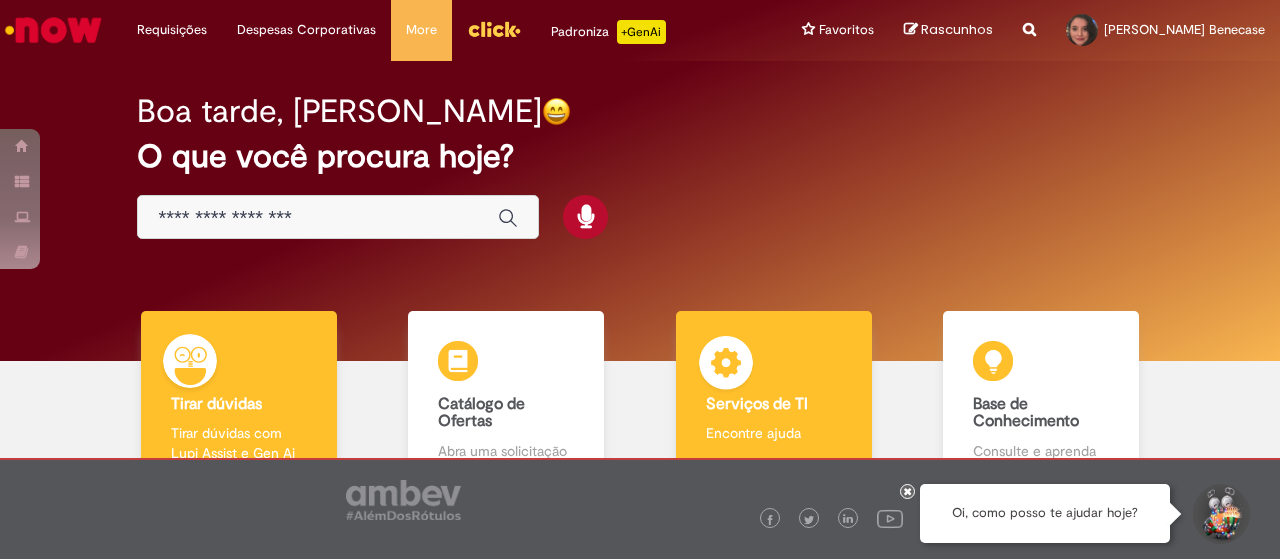 click on "Serviços de TI" at bounding box center [757, 404] 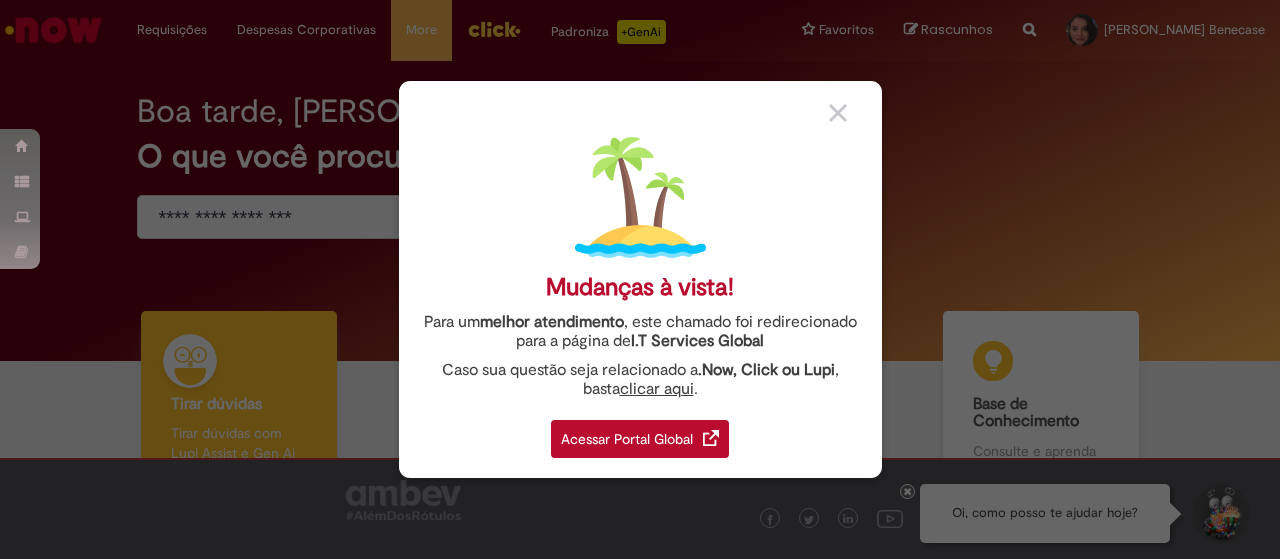 click on "Acessar Portal Global" at bounding box center [640, 439] 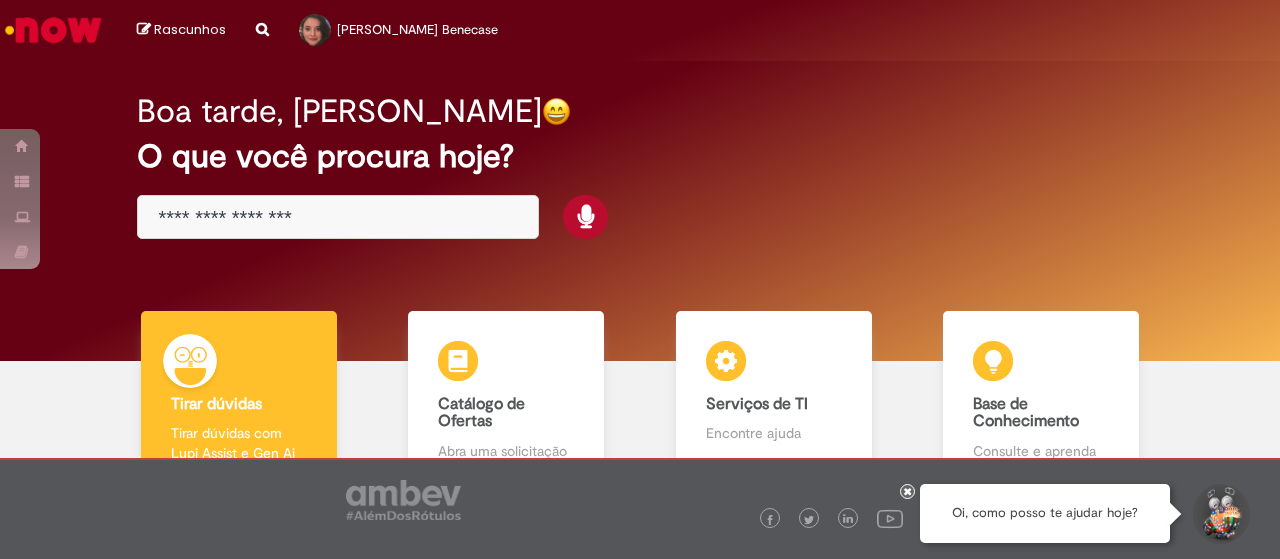 scroll, scrollTop: 0, scrollLeft: 0, axis: both 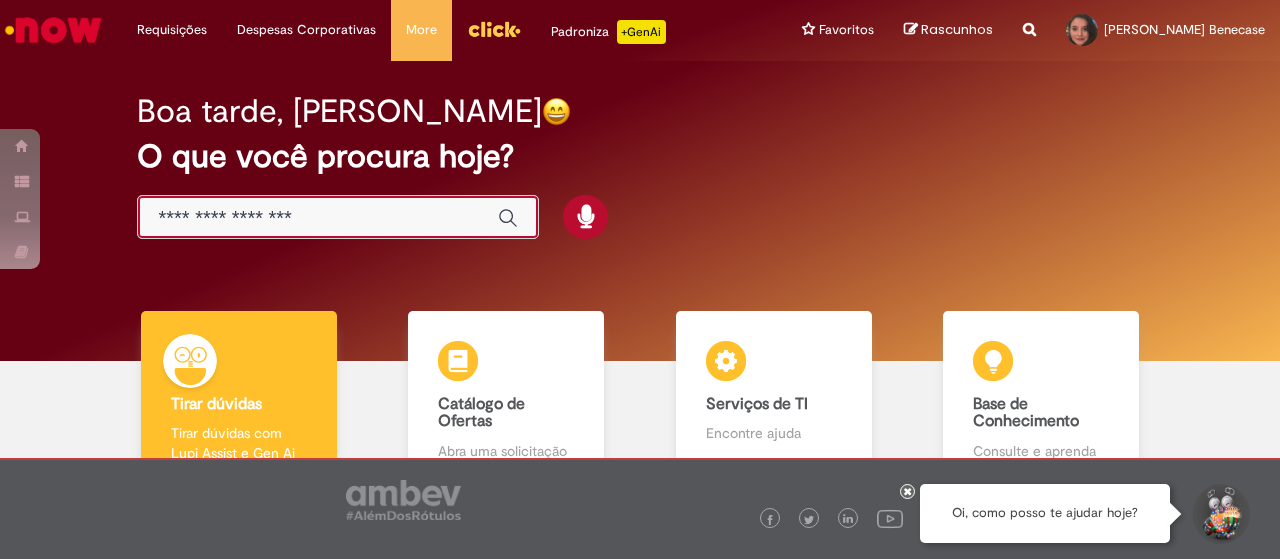 click at bounding box center (318, 218) 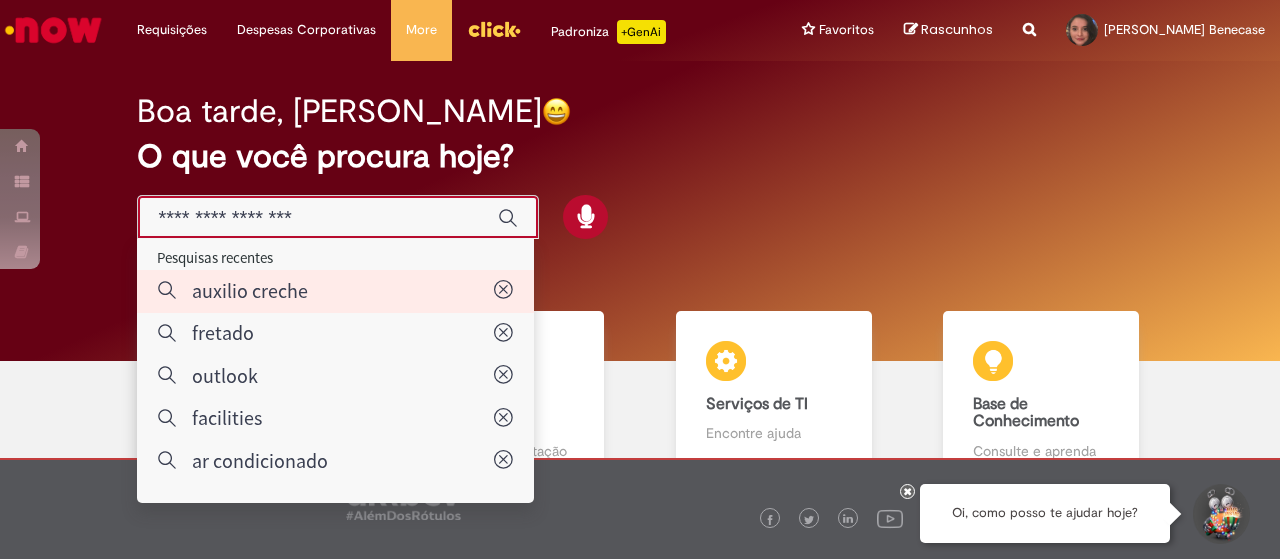 type on "**********" 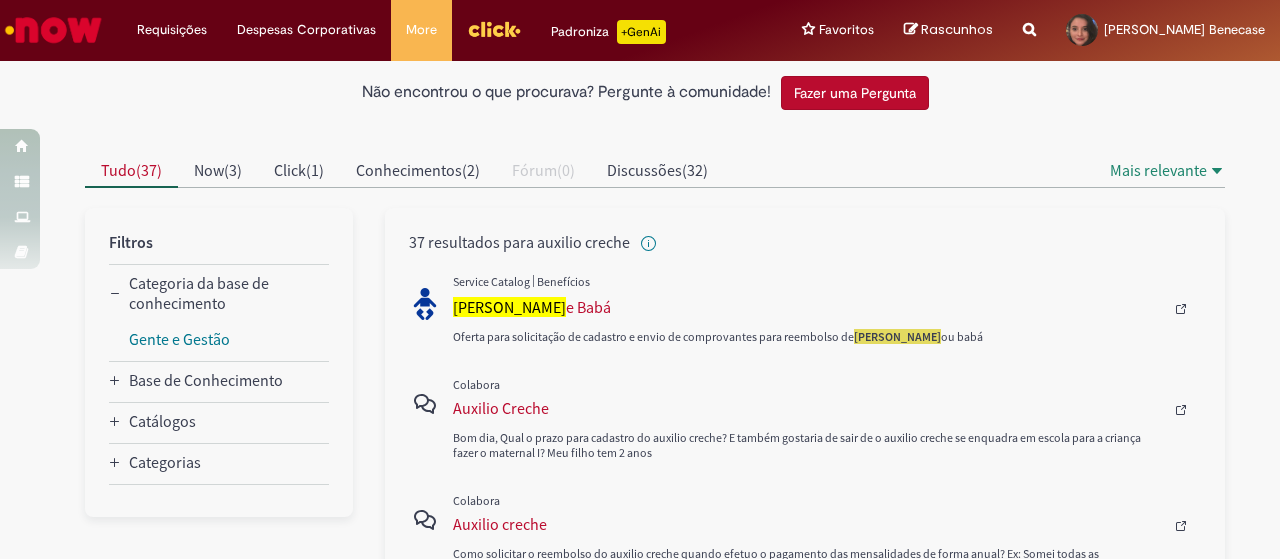 scroll, scrollTop: 104, scrollLeft: 0, axis: vertical 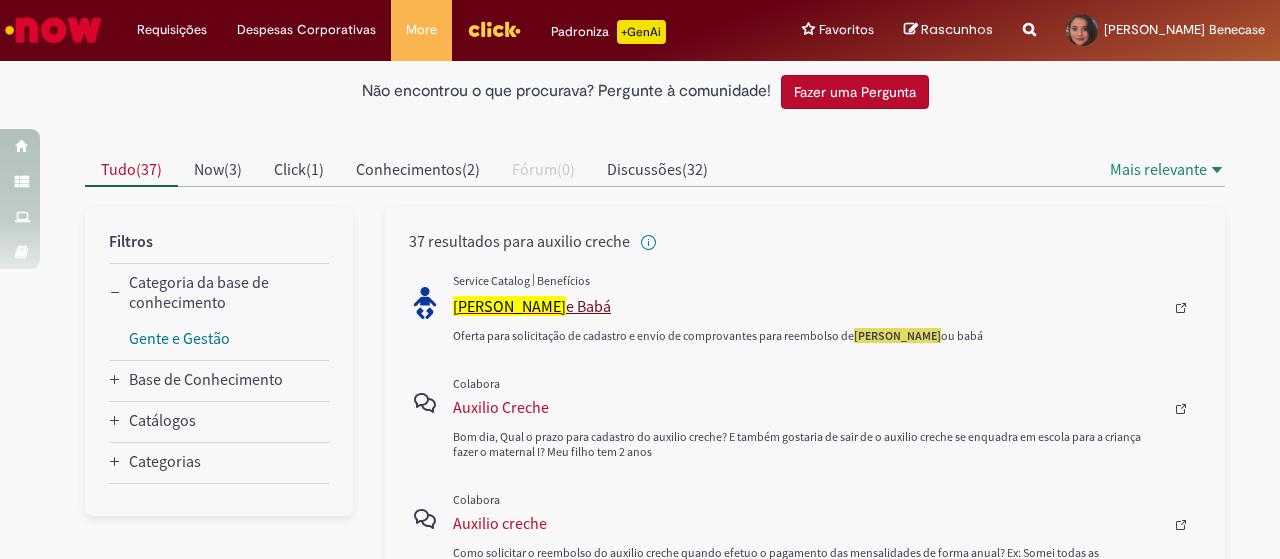 click on "Auxílio Creche" at bounding box center (509, 306) 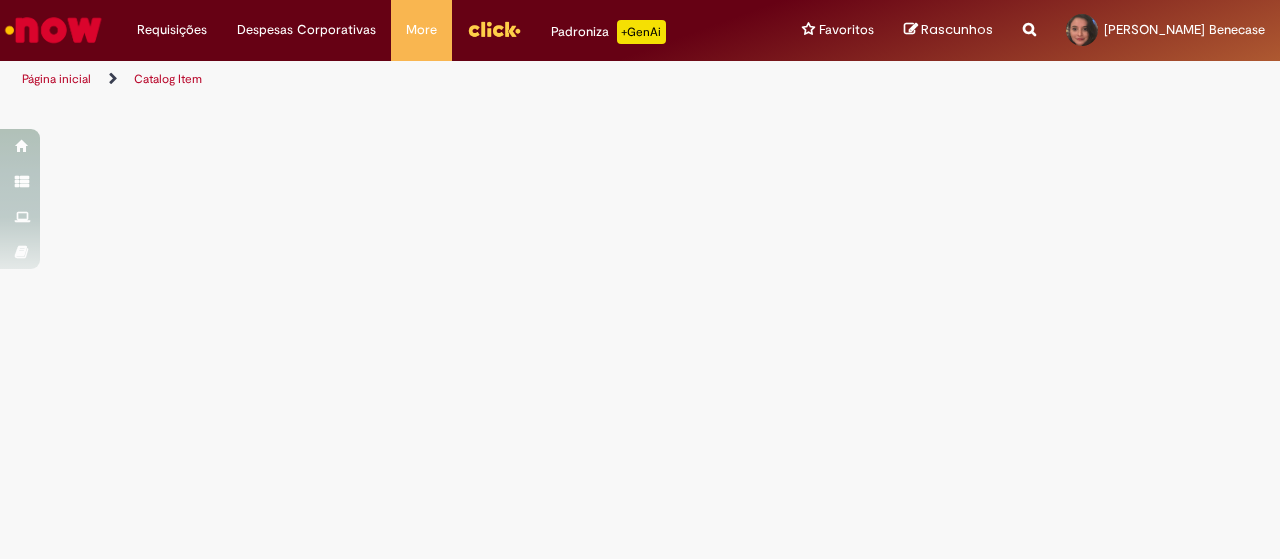 scroll, scrollTop: 0, scrollLeft: 0, axis: both 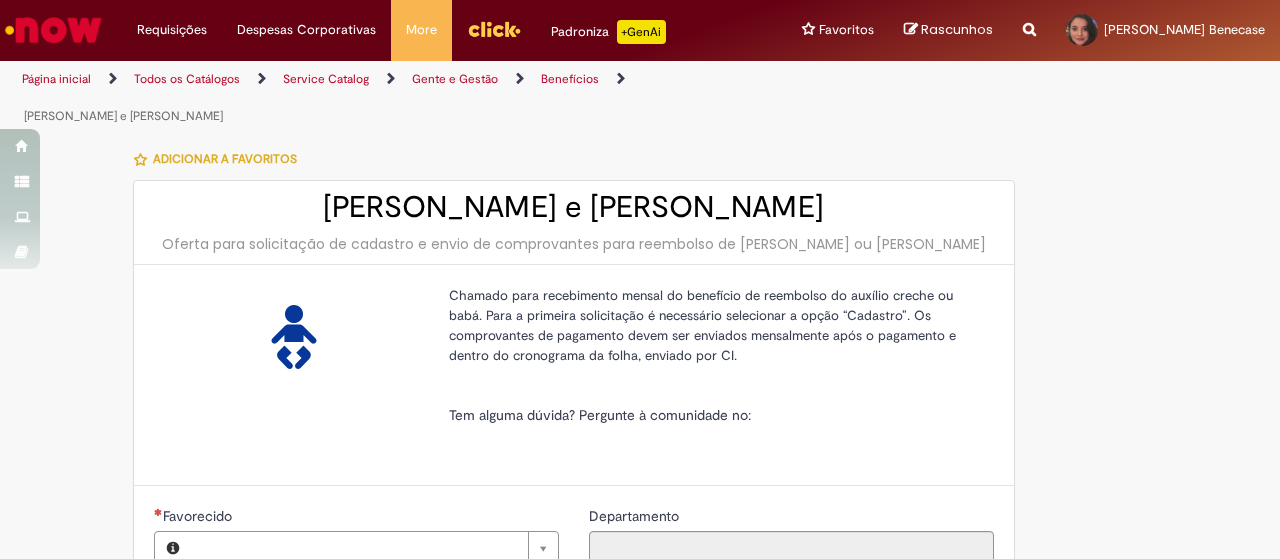 type on "********" 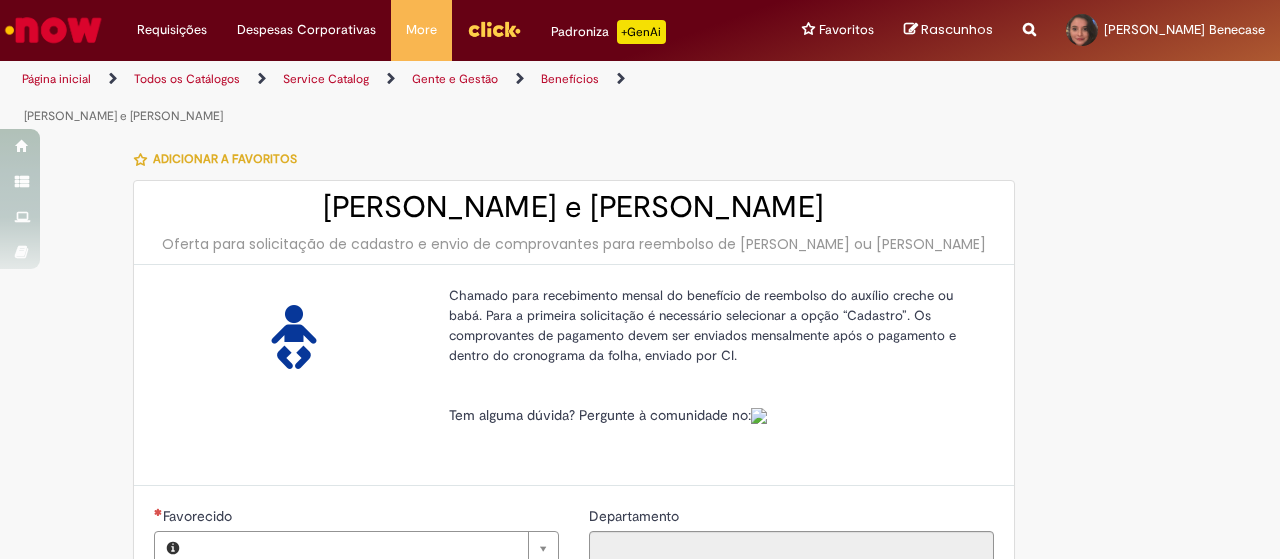 type on "**********" 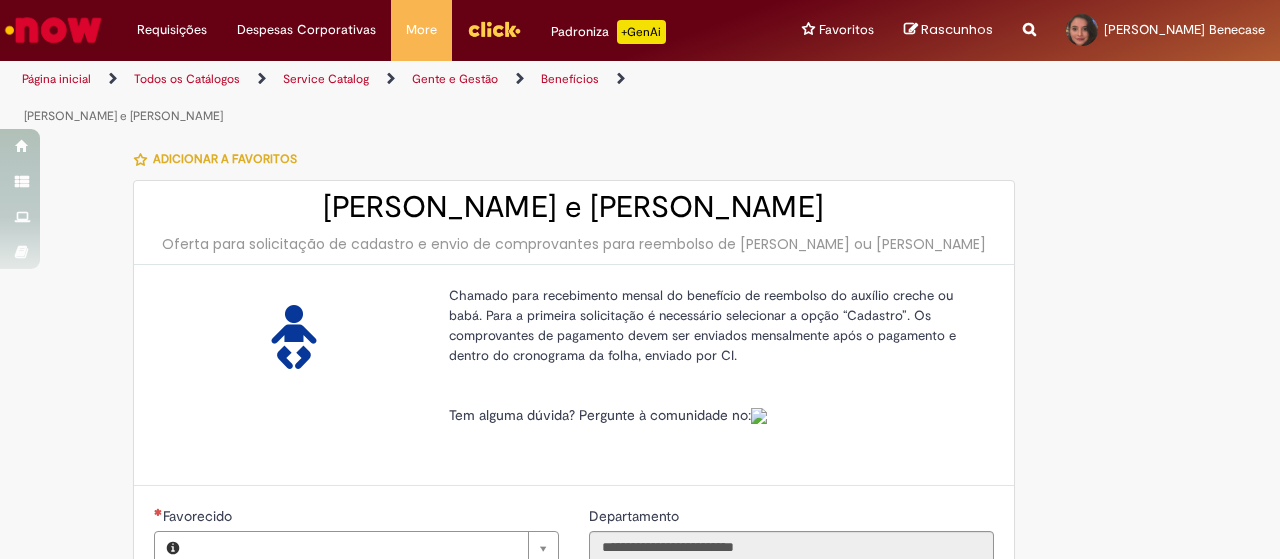 type on "**********" 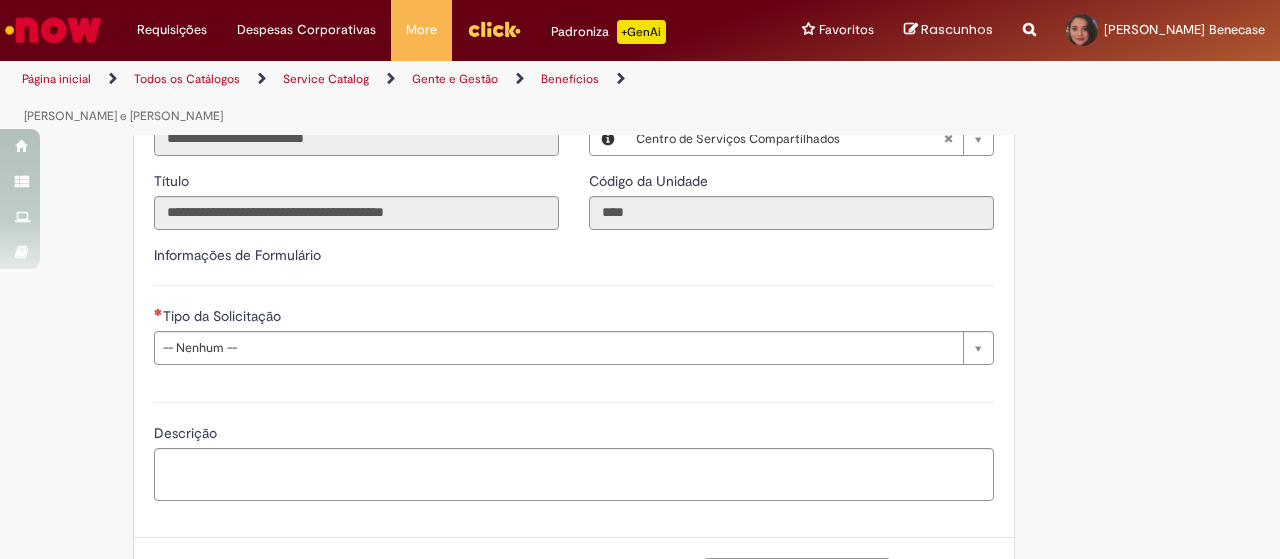 scroll, scrollTop: 558, scrollLeft: 0, axis: vertical 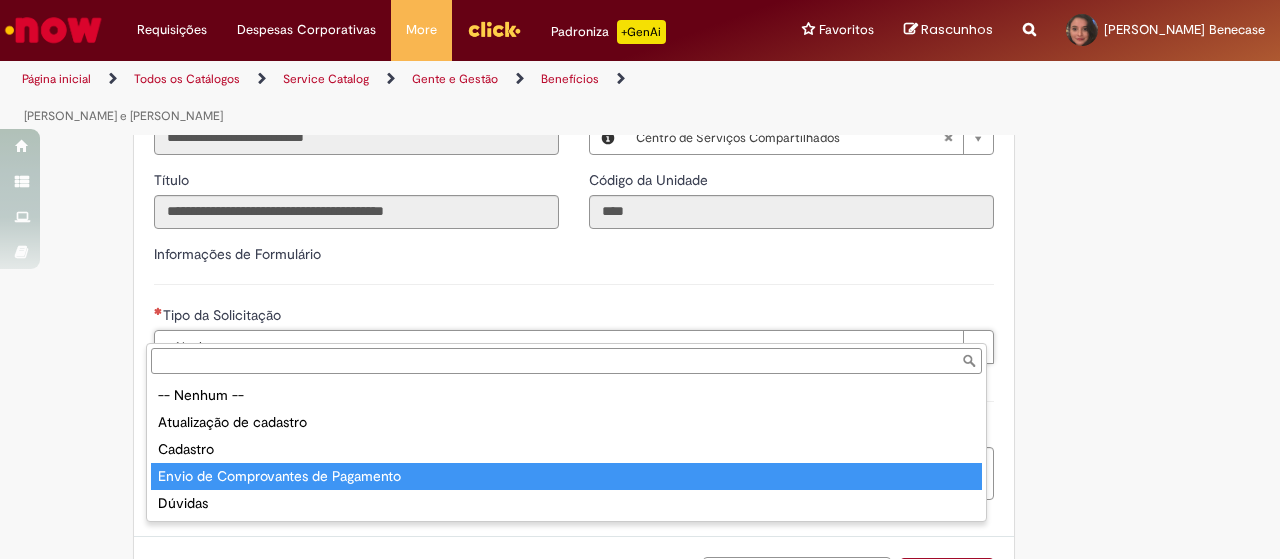 type on "**********" 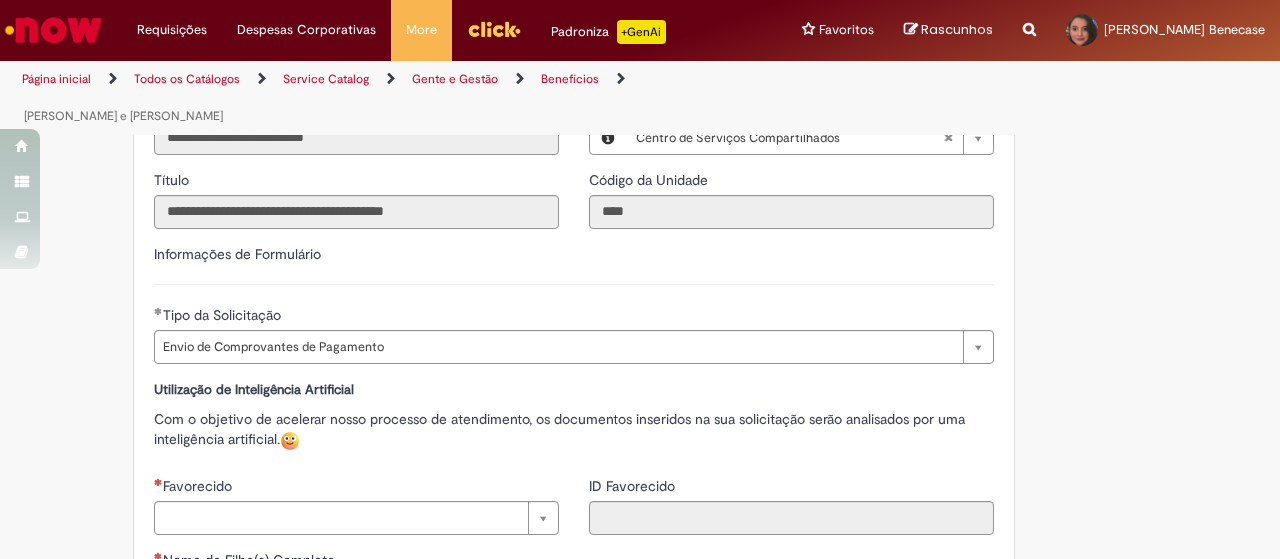 click on "Utilização de Inteligência Artificial" at bounding box center [574, 389] 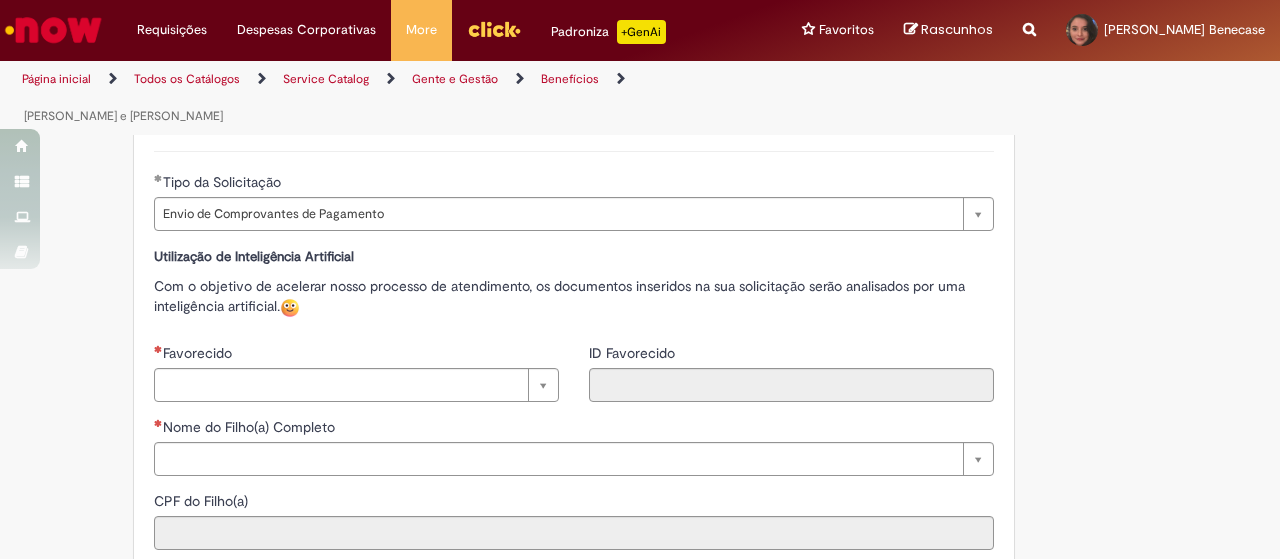 scroll, scrollTop: 761, scrollLeft: 0, axis: vertical 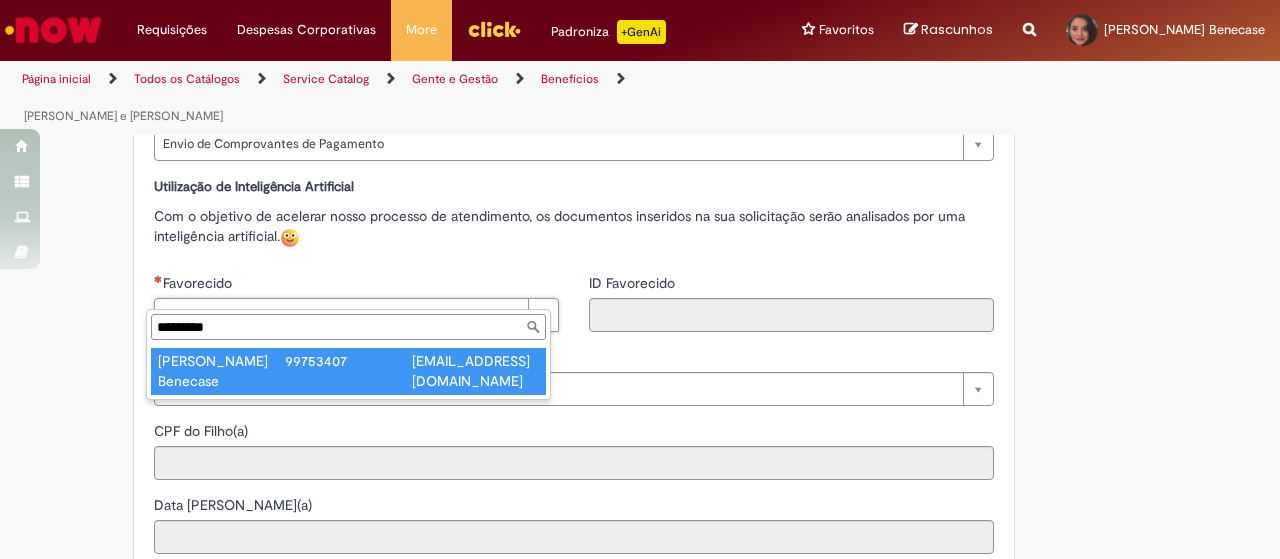 type on "*********" 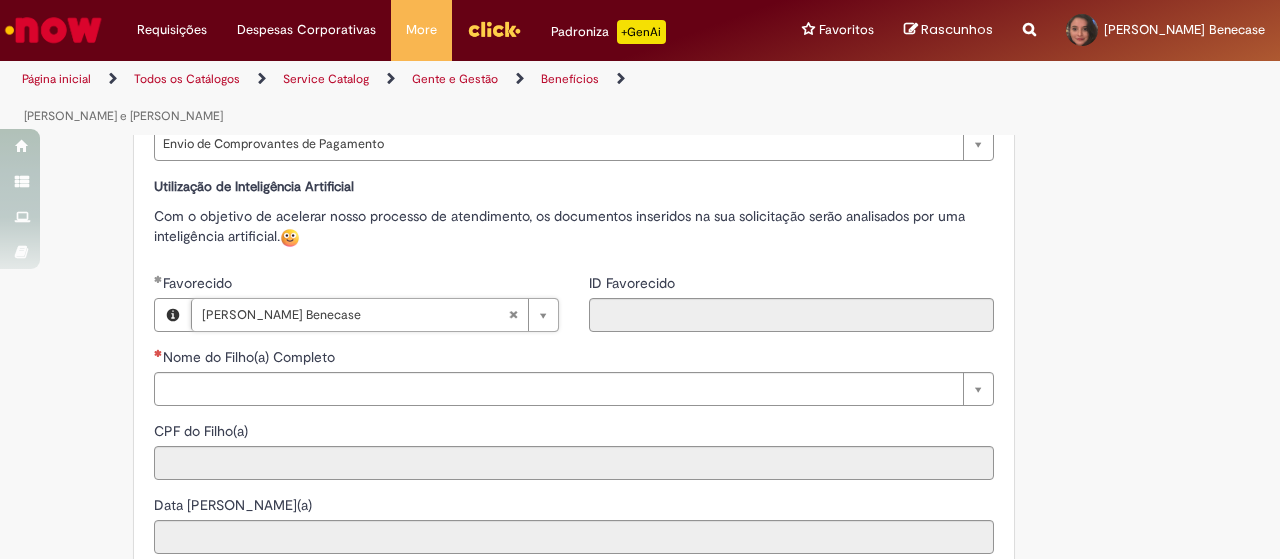type on "********" 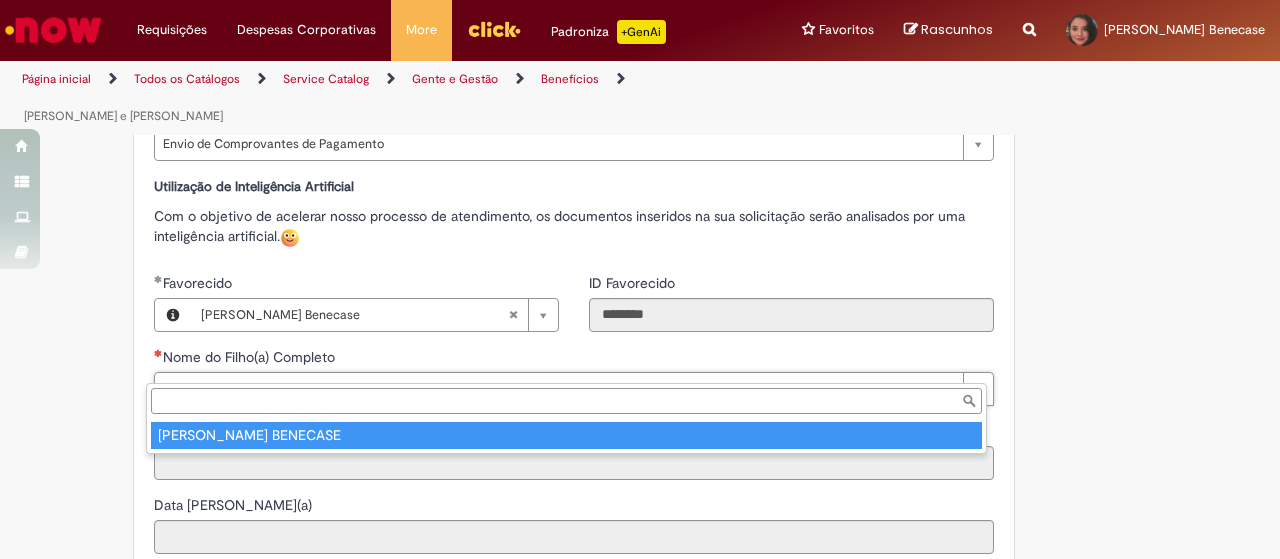 type on "**********" 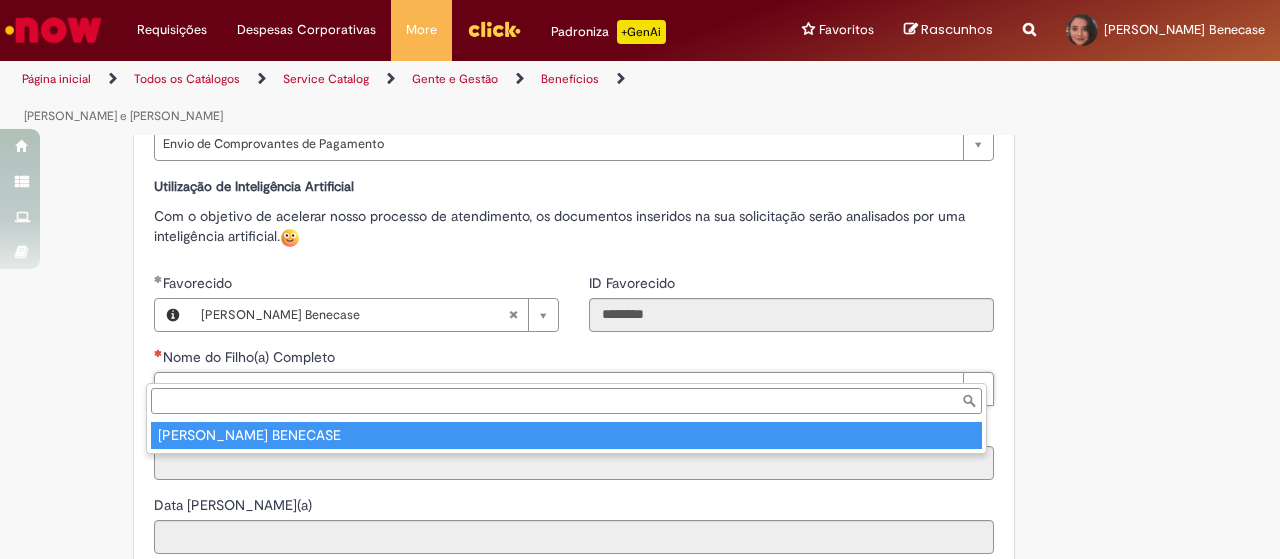 type on "**********" 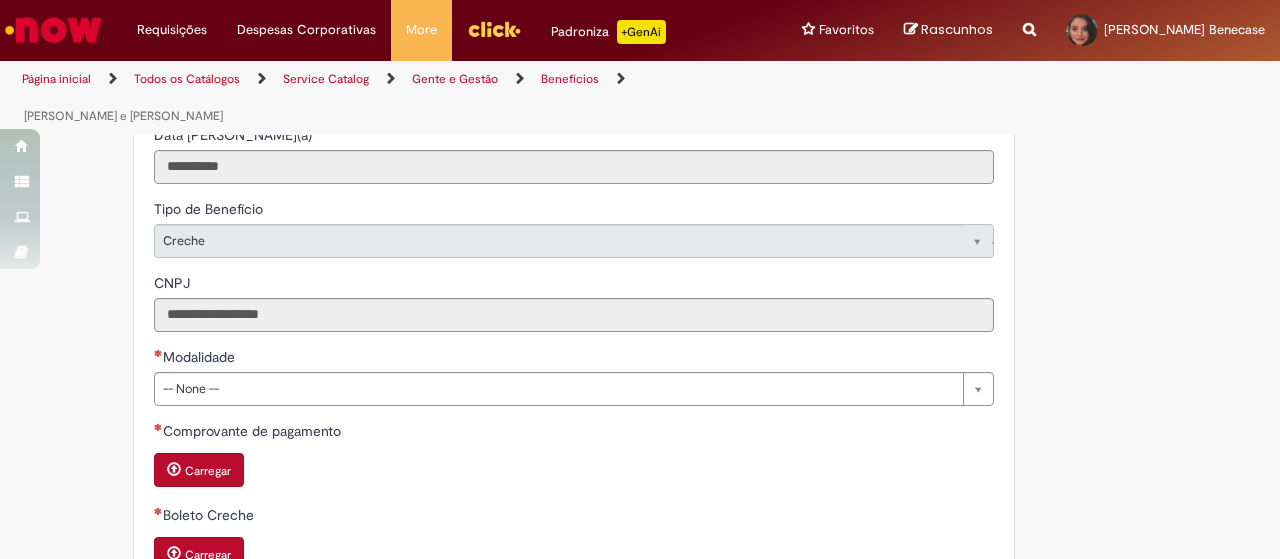 scroll, scrollTop: 1132, scrollLeft: 0, axis: vertical 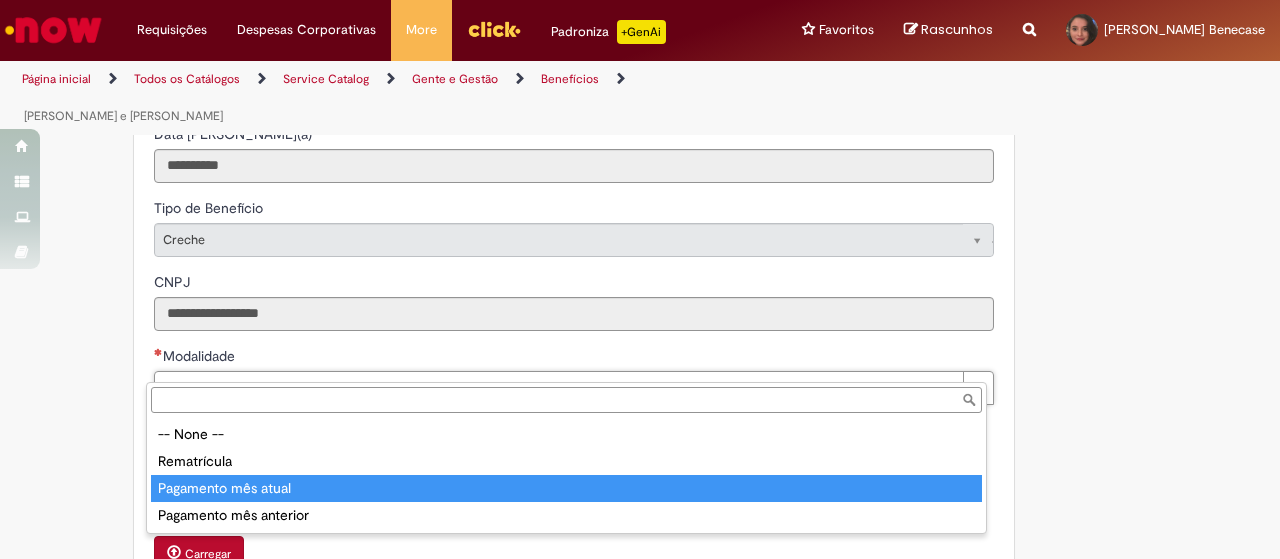 type on "**********" 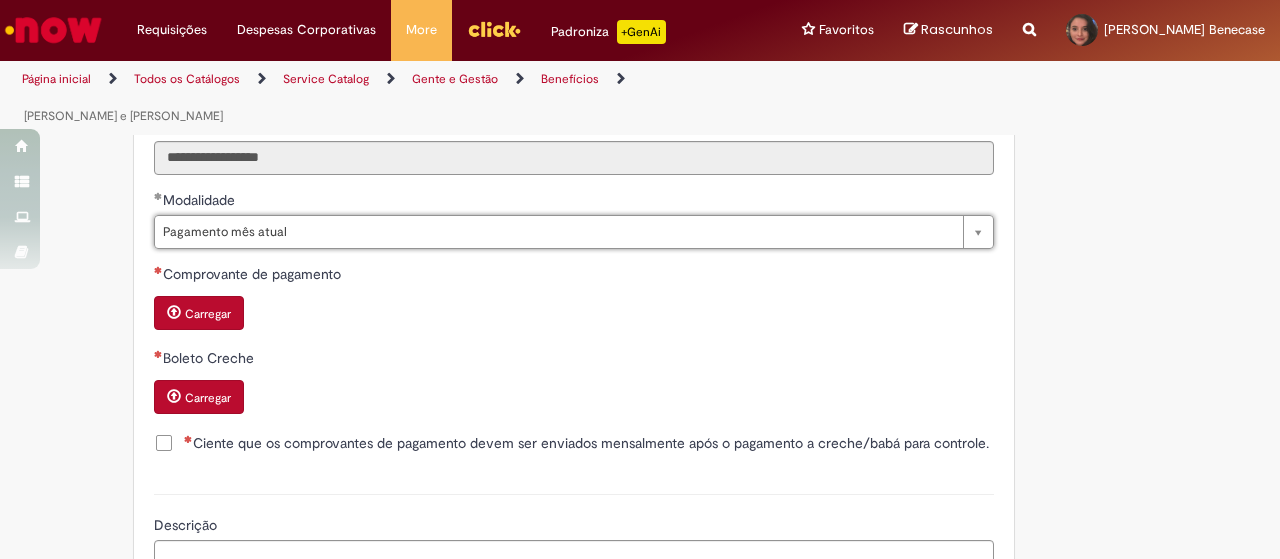 scroll, scrollTop: 1289, scrollLeft: 0, axis: vertical 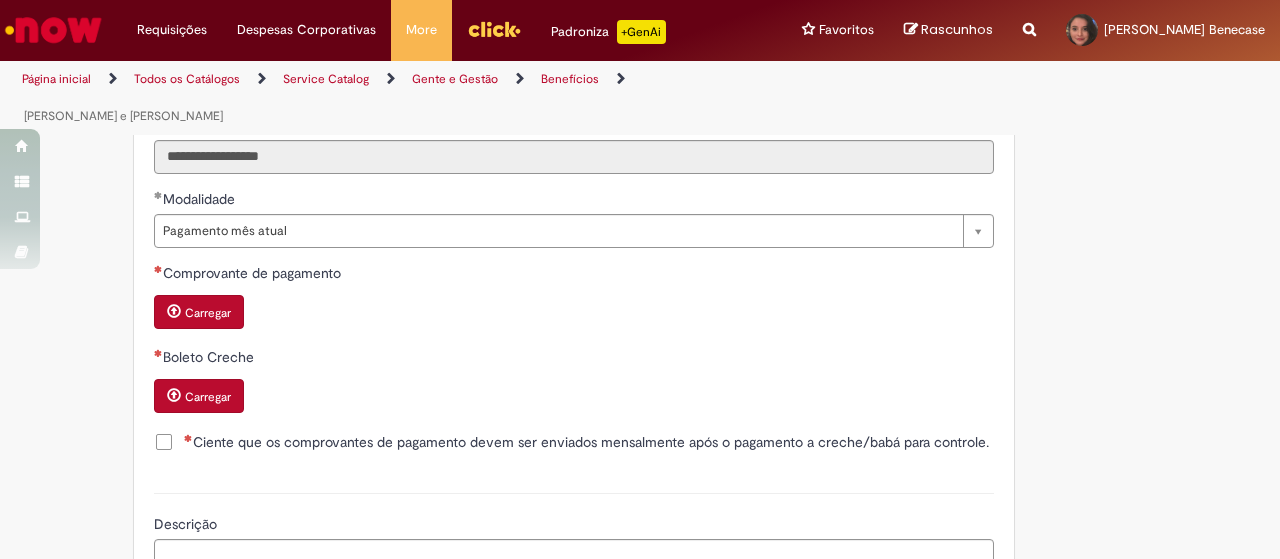 click on "Boleto Creche
Carregar" at bounding box center (574, 382) 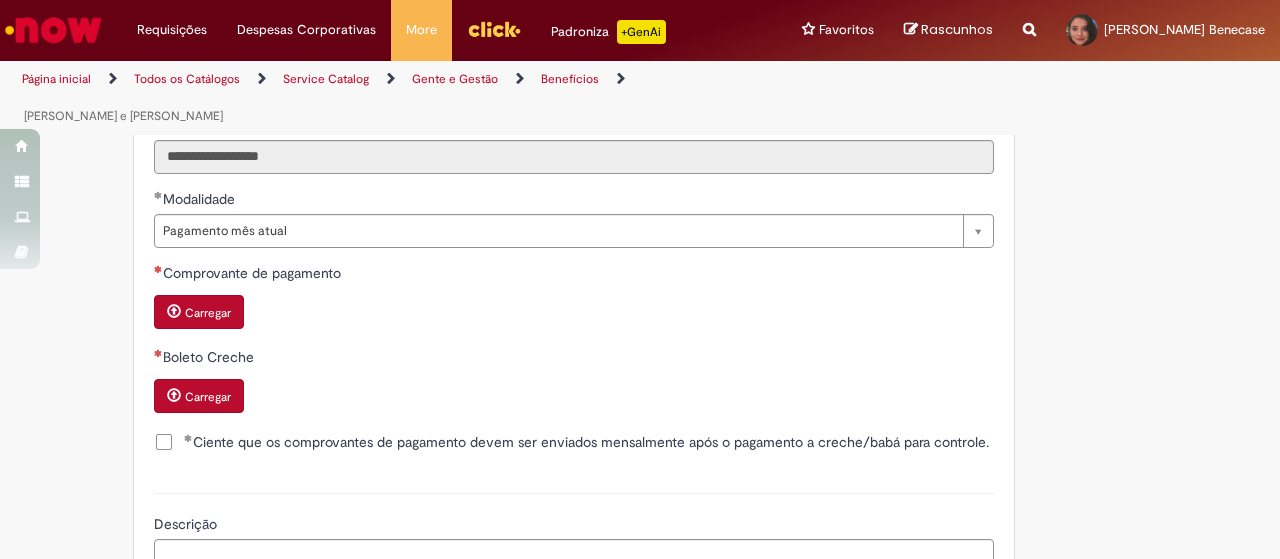 click on "Carregar" at bounding box center [199, 312] 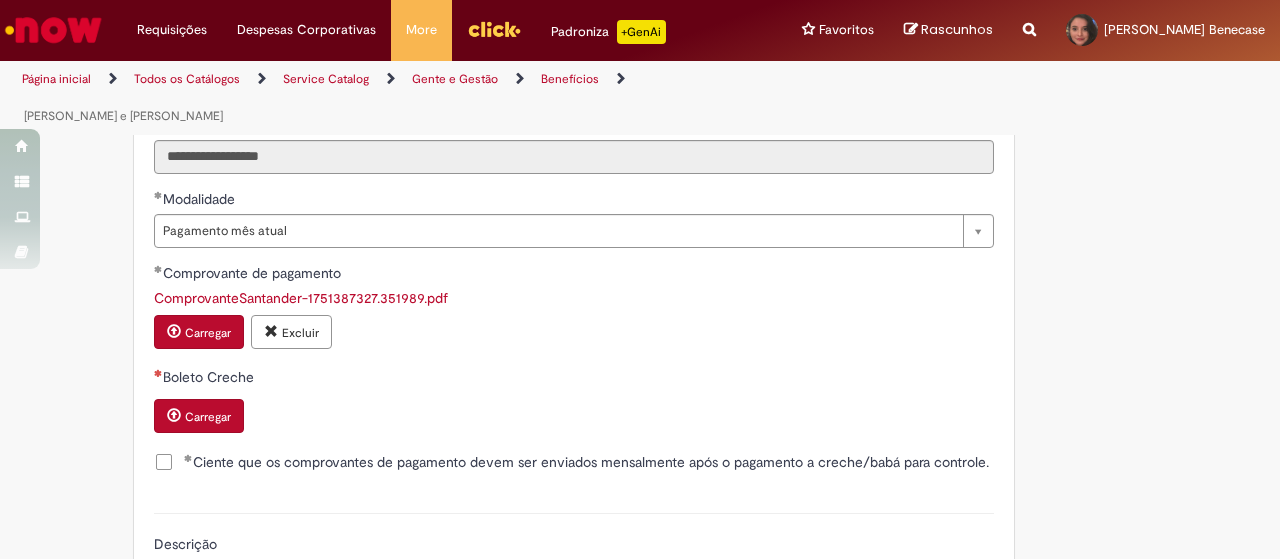 click on "Carregar" at bounding box center (208, 417) 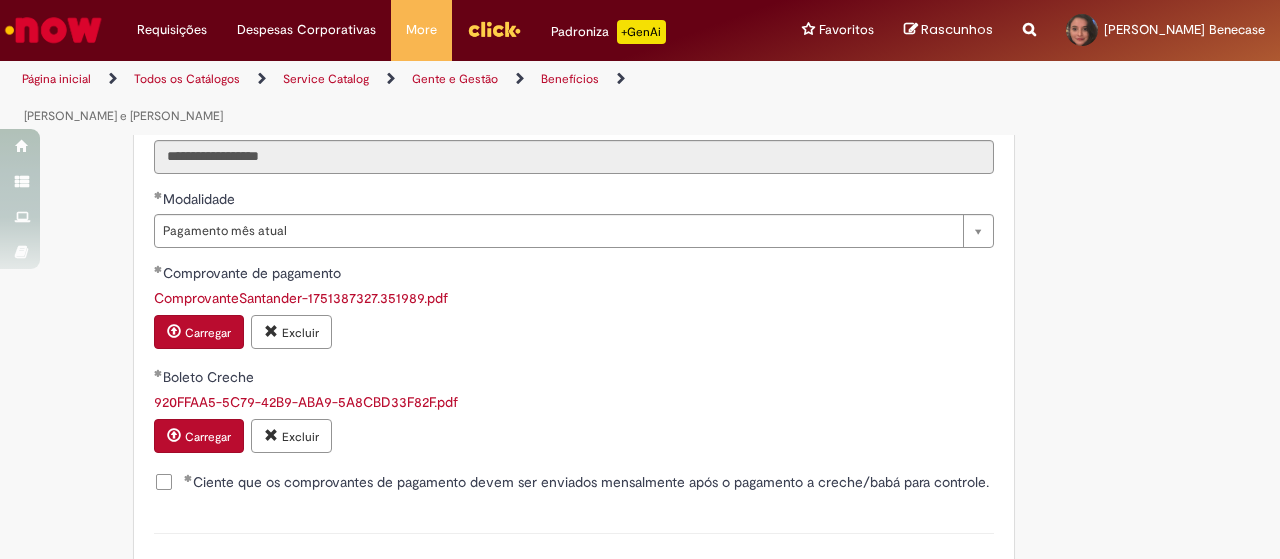 scroll, scrollTop: 1476, scrollLeft: 0, axis: vertical 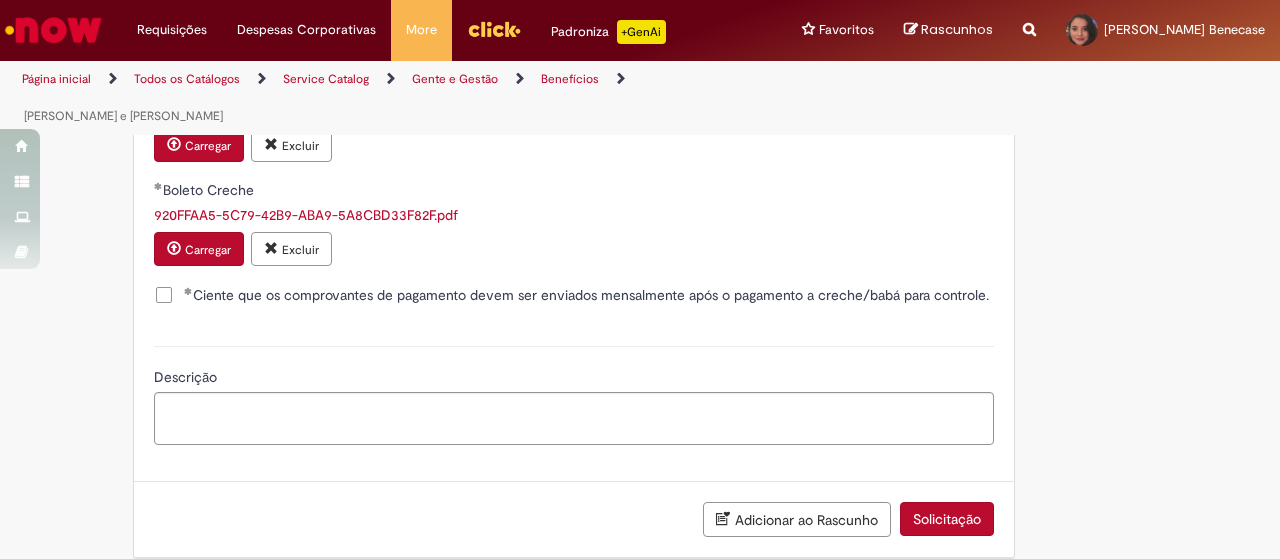 click on "Solicitação" at bounding box center (947, 519) 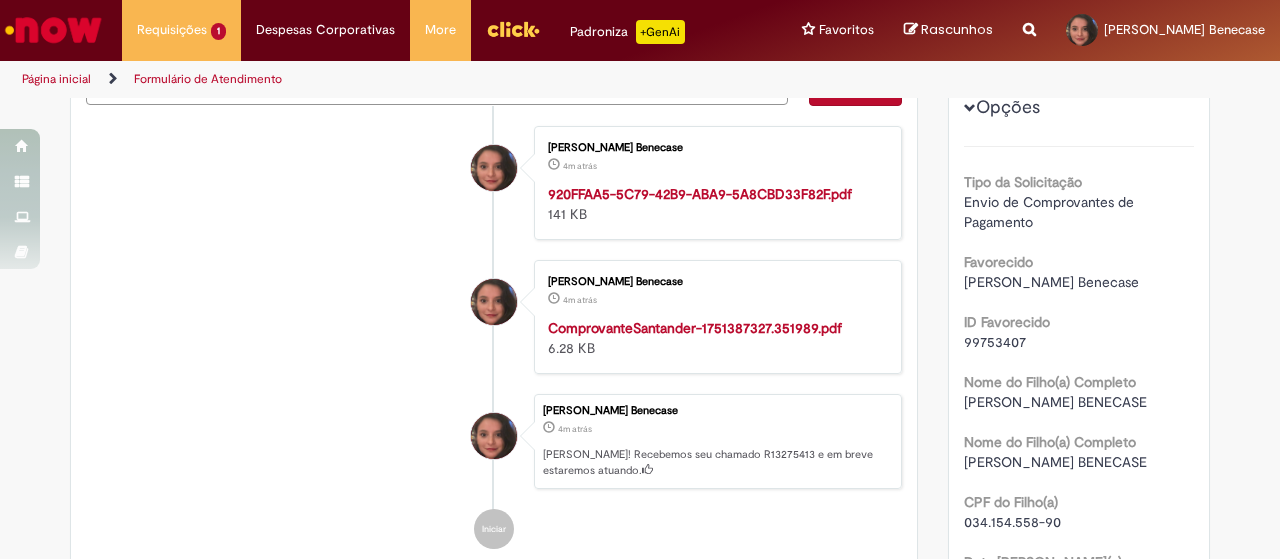 scroll, scrollTop: 0, scrollLeft: 0, axis: both 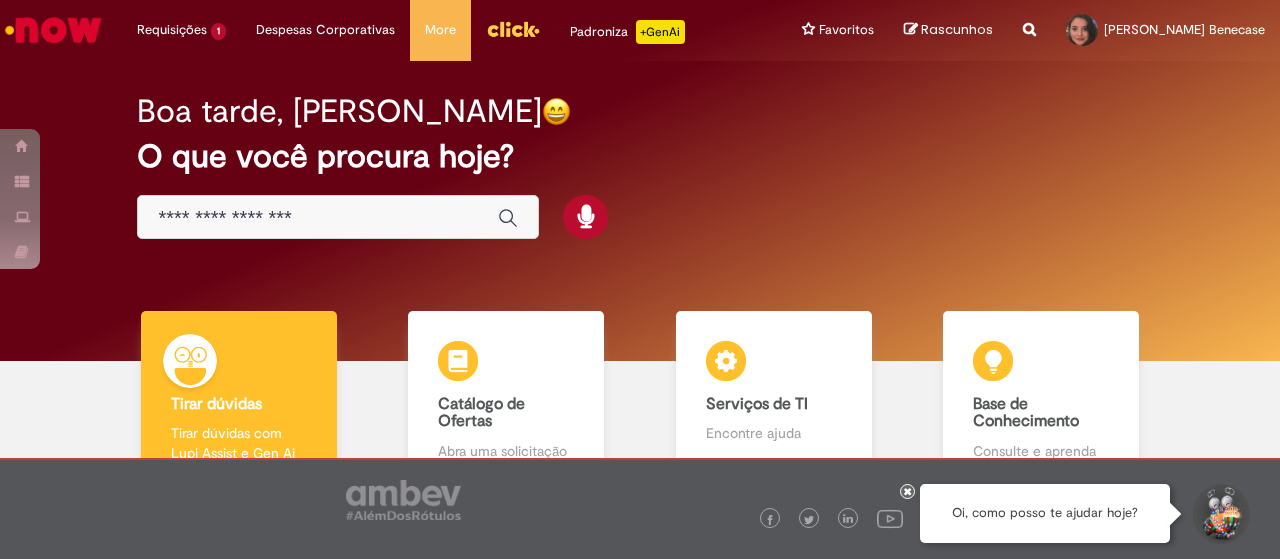 click at bounding box center [338, 217] 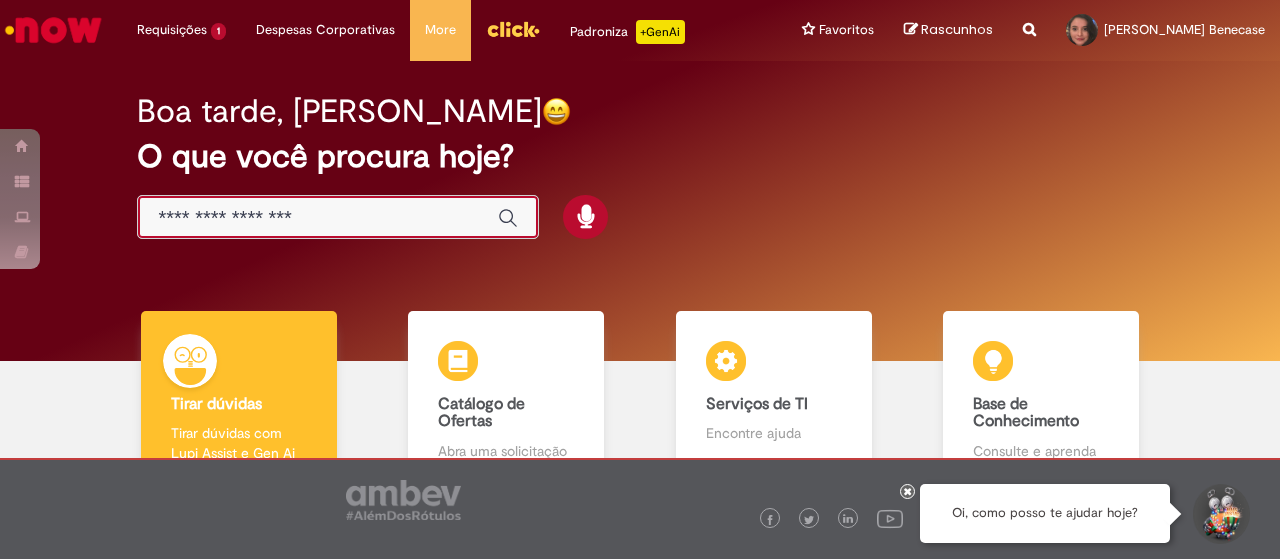 click at bounding box center (318, 218) 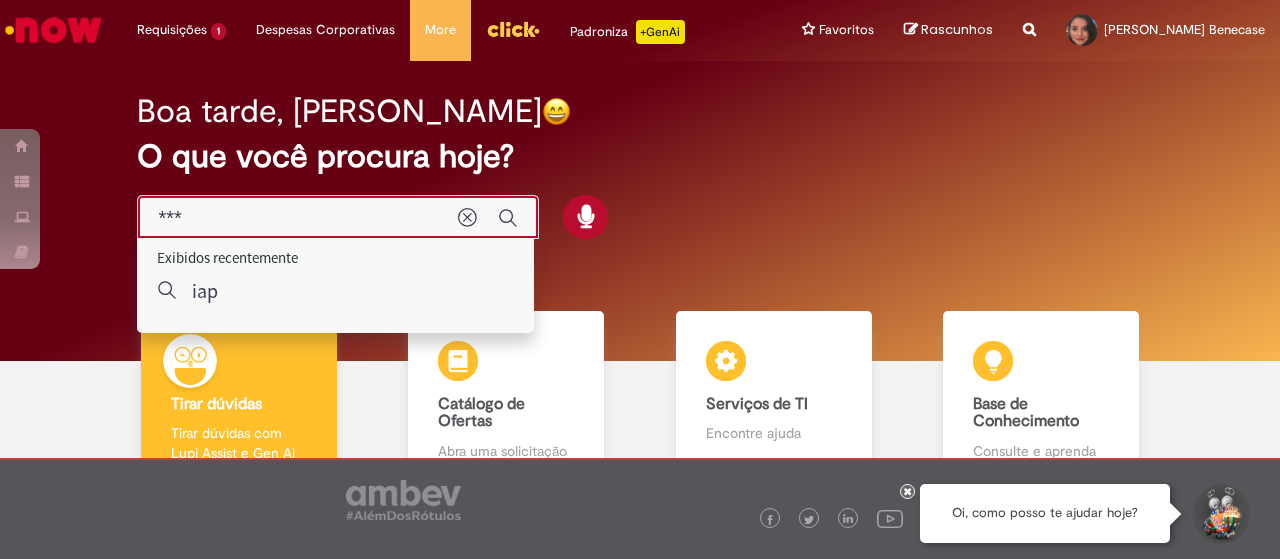 type on "****" 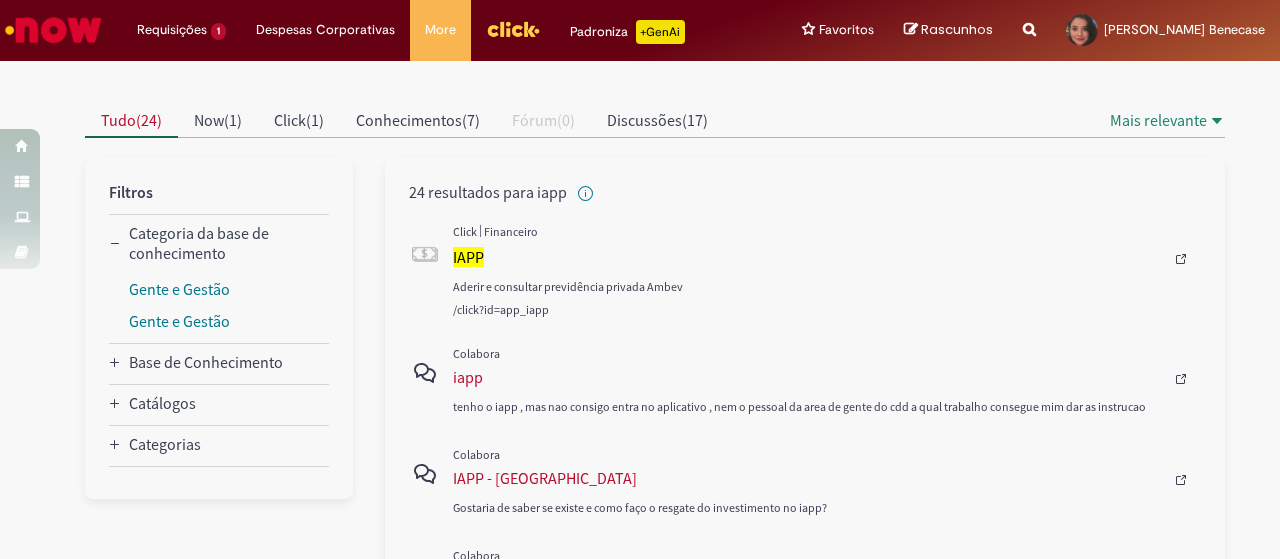 scroll, scrollTop: 157, scrollLeft: 0, axis: vertical 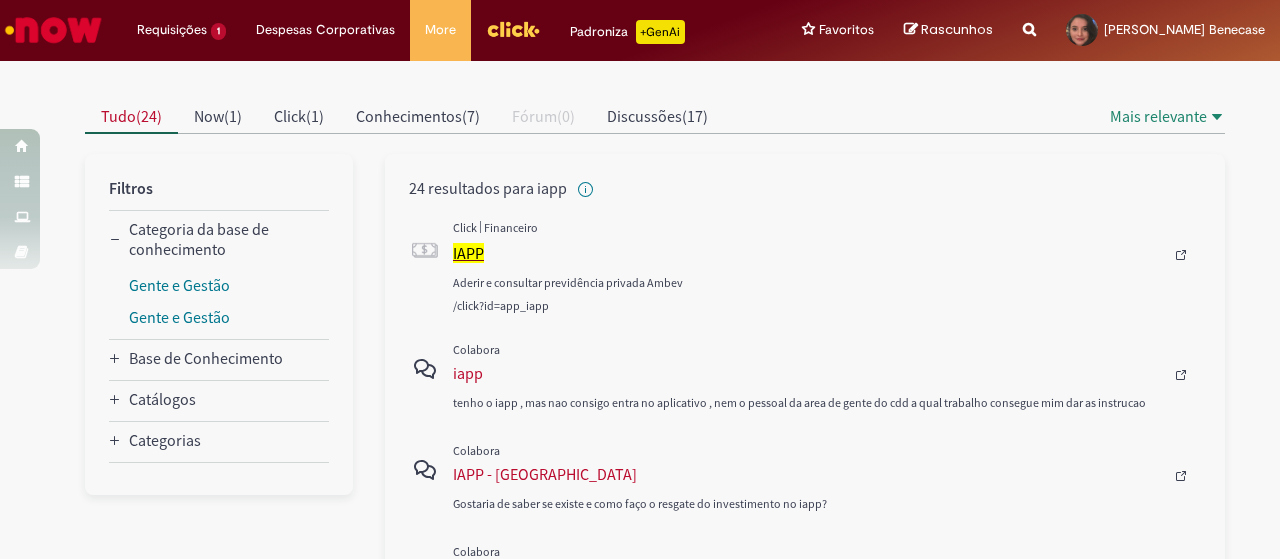 click on "IAPP" at bounding box center [468, 253] 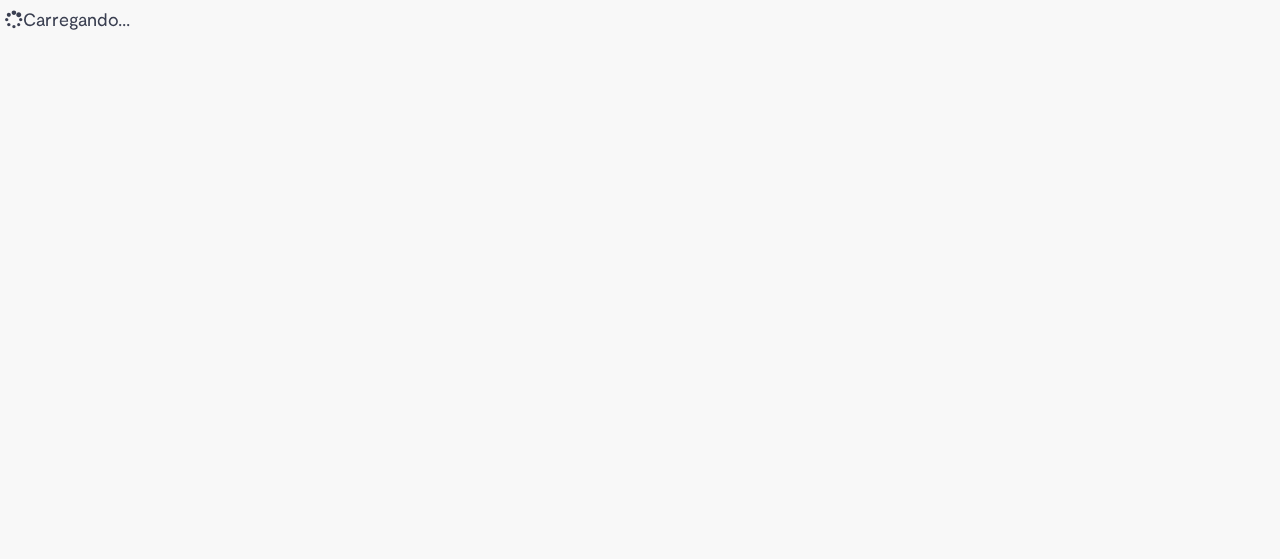 scroll, scrollTop: 0, scrollLeft: 0, axis: both 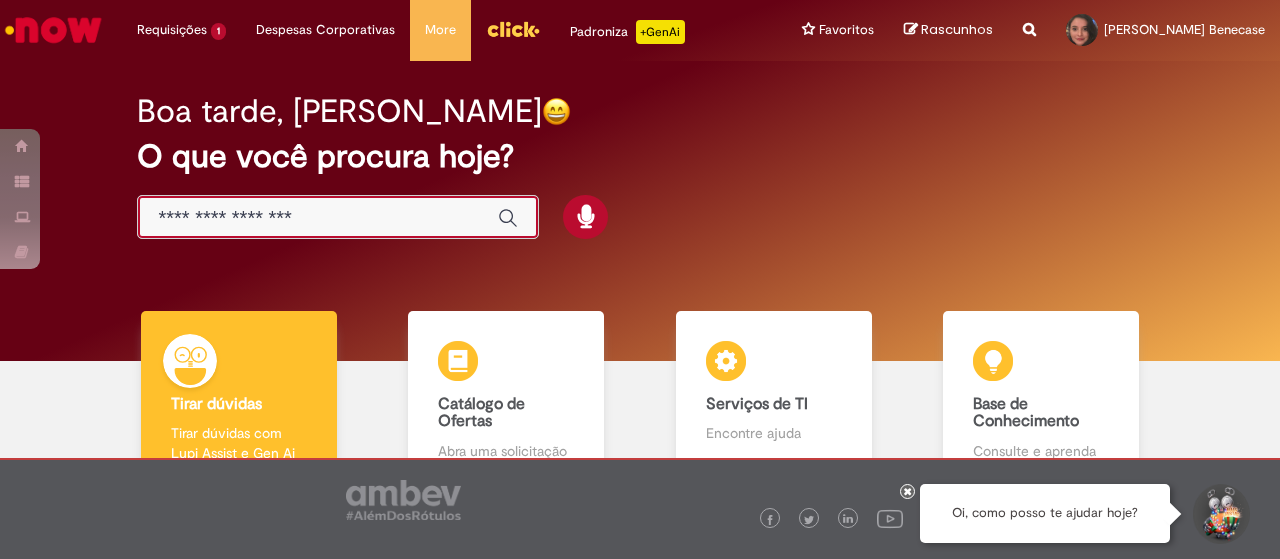 click at bounding box center (318, 218) 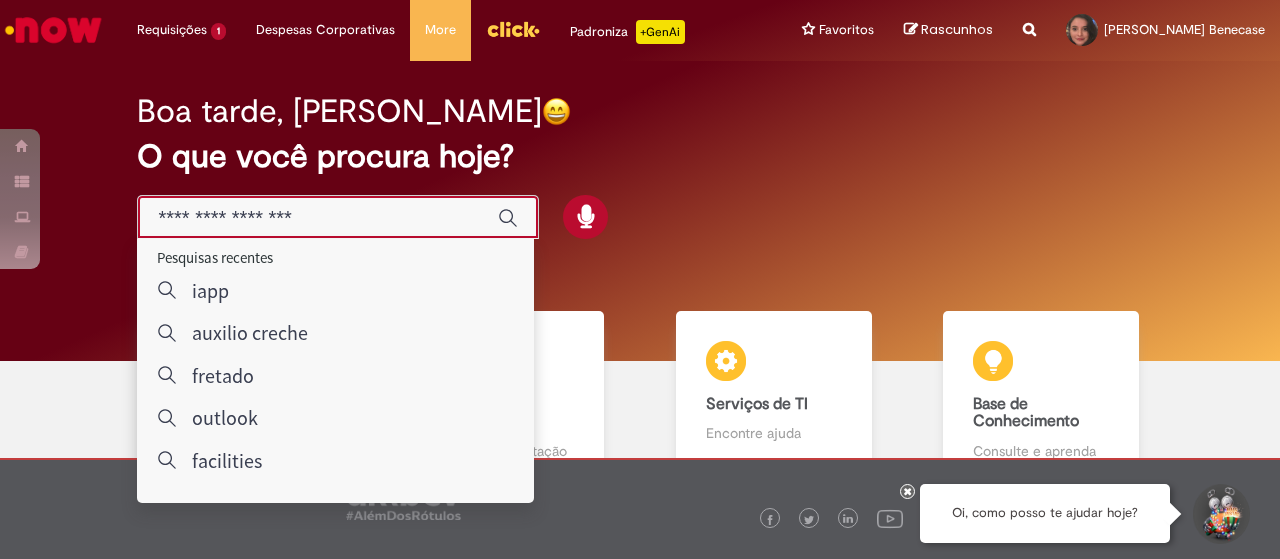 type on "****" 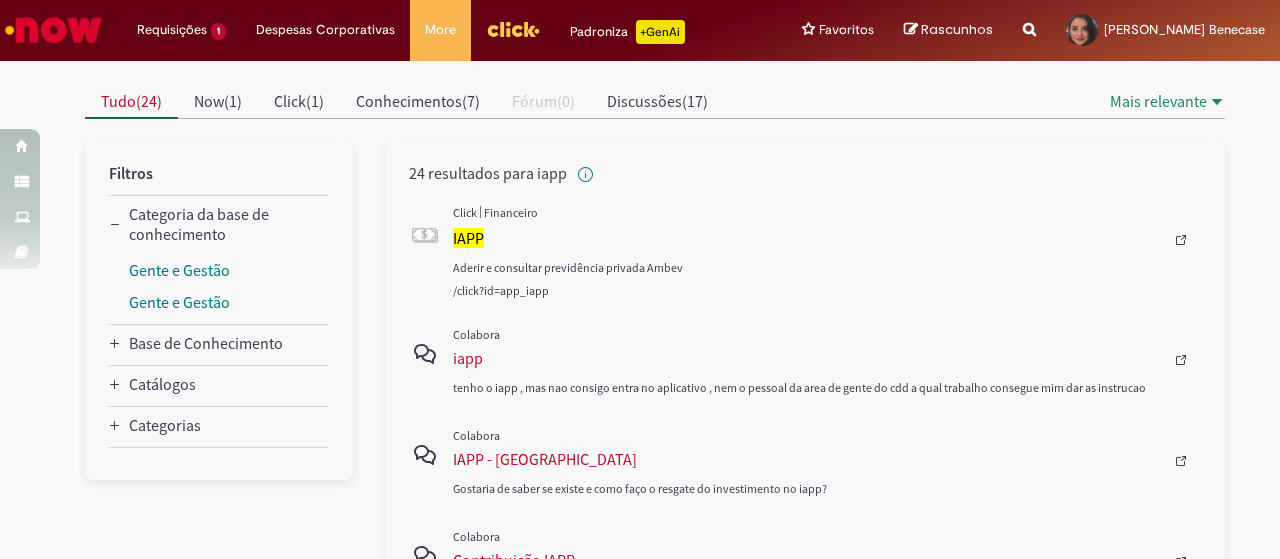 scroll, scrollTop: 173, scrollLeft: 0, axis: vertical 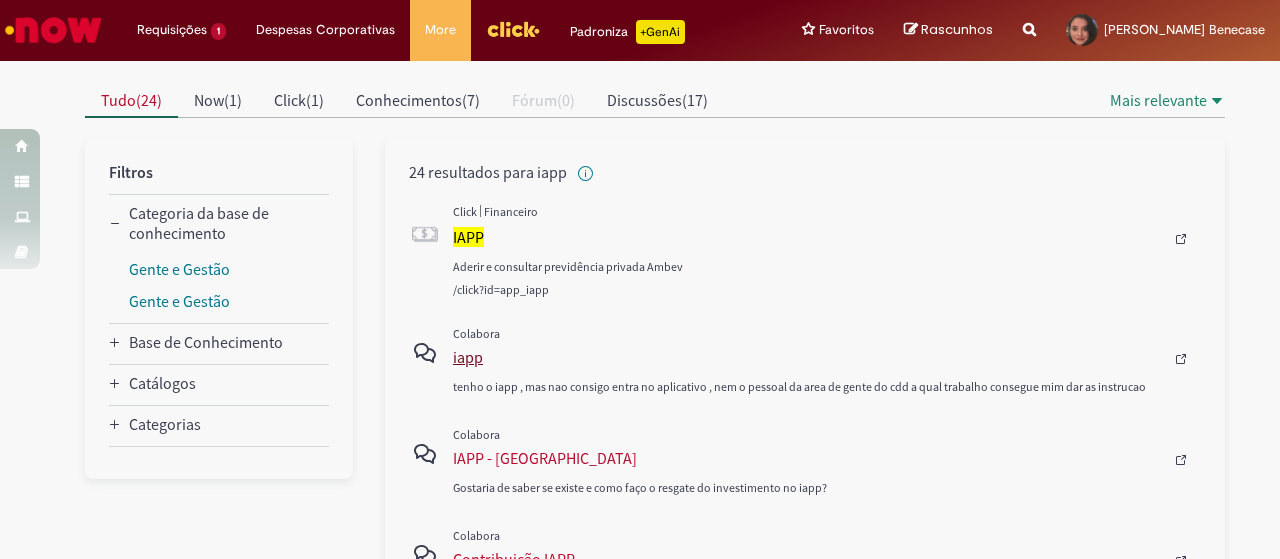 click on "iapp" at bounding box center [808, 357] 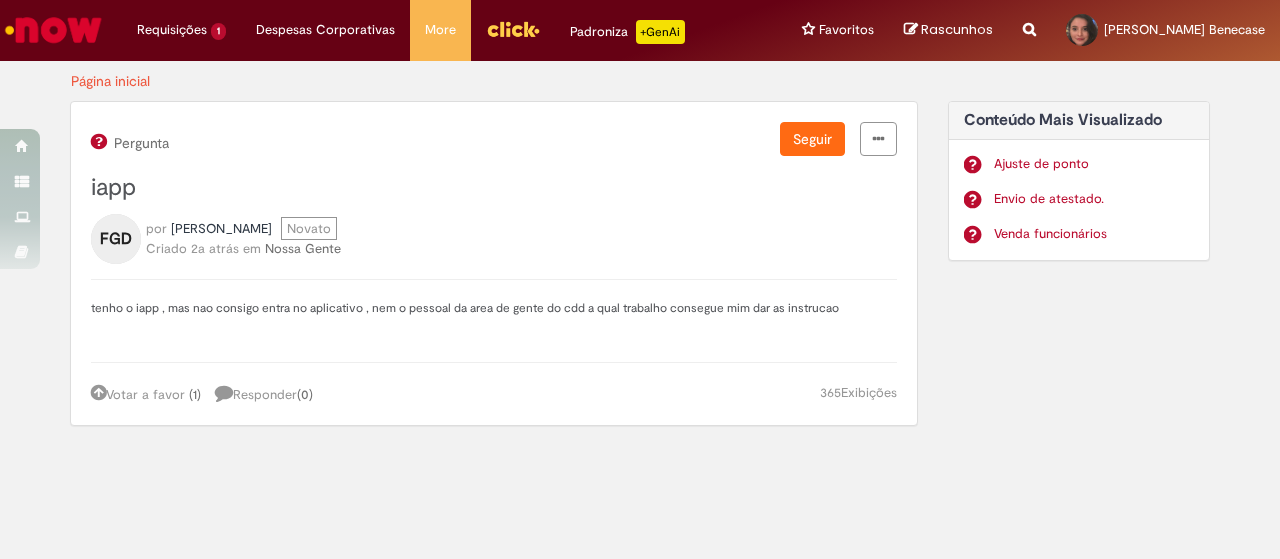 scroll, scrollTop: 0, scrollLeft: 0, axis: both 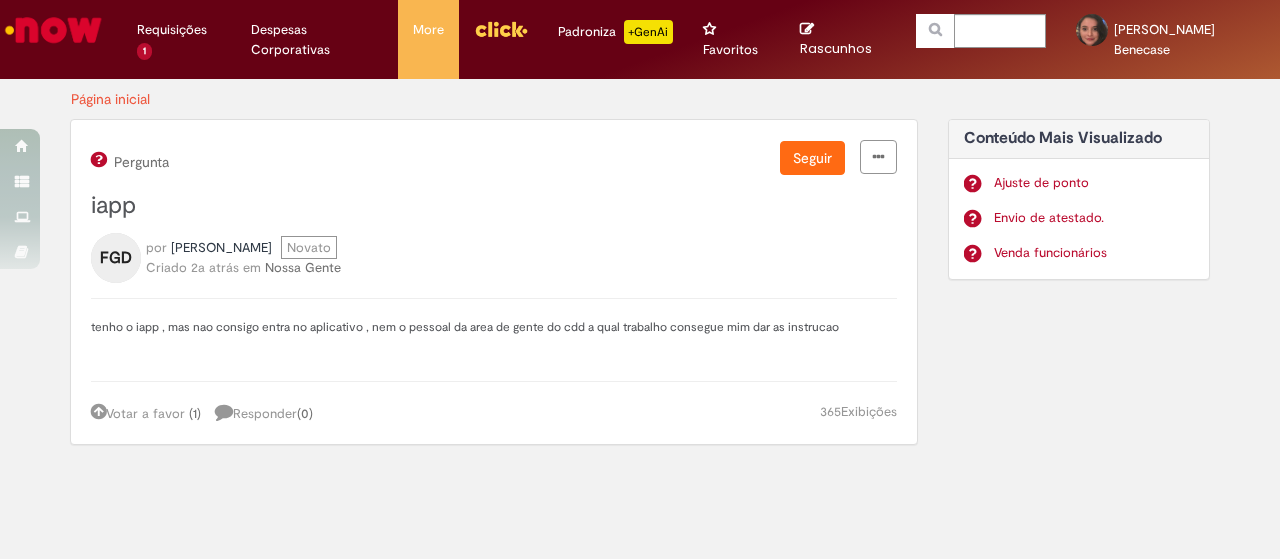 click on "Página inicial" at bounding box center (110, 99) 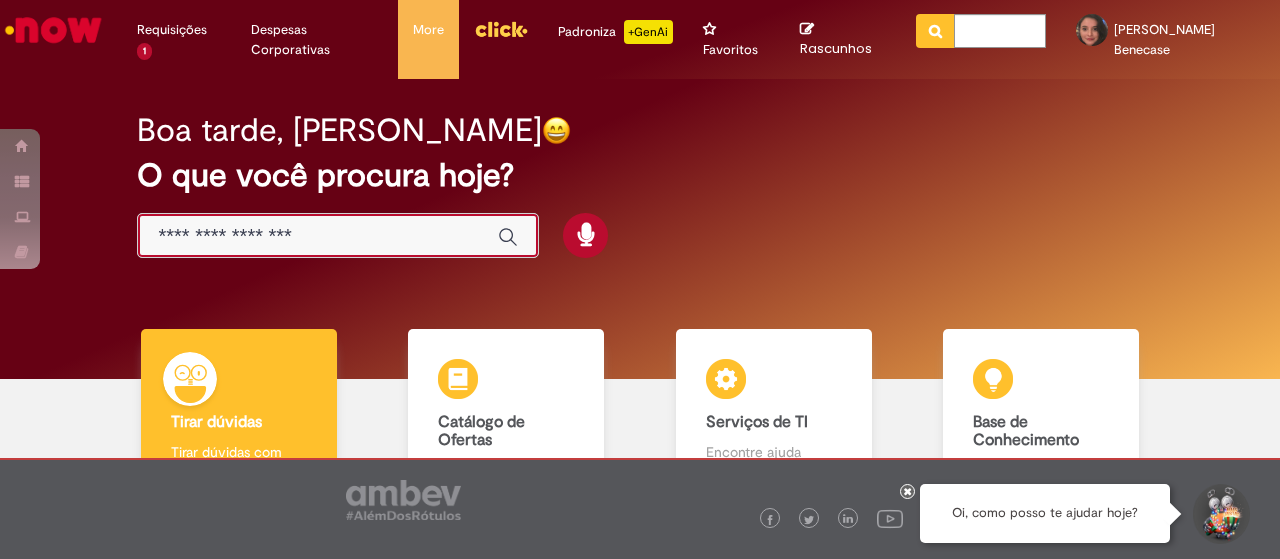 click at bounding box center (318, 236) 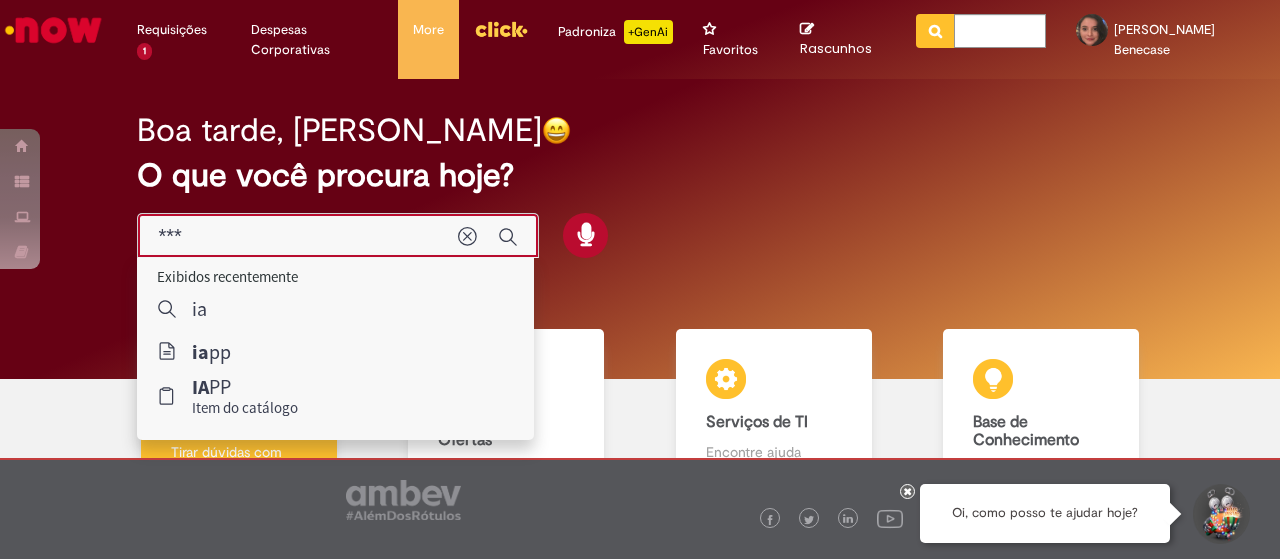 type on "****" 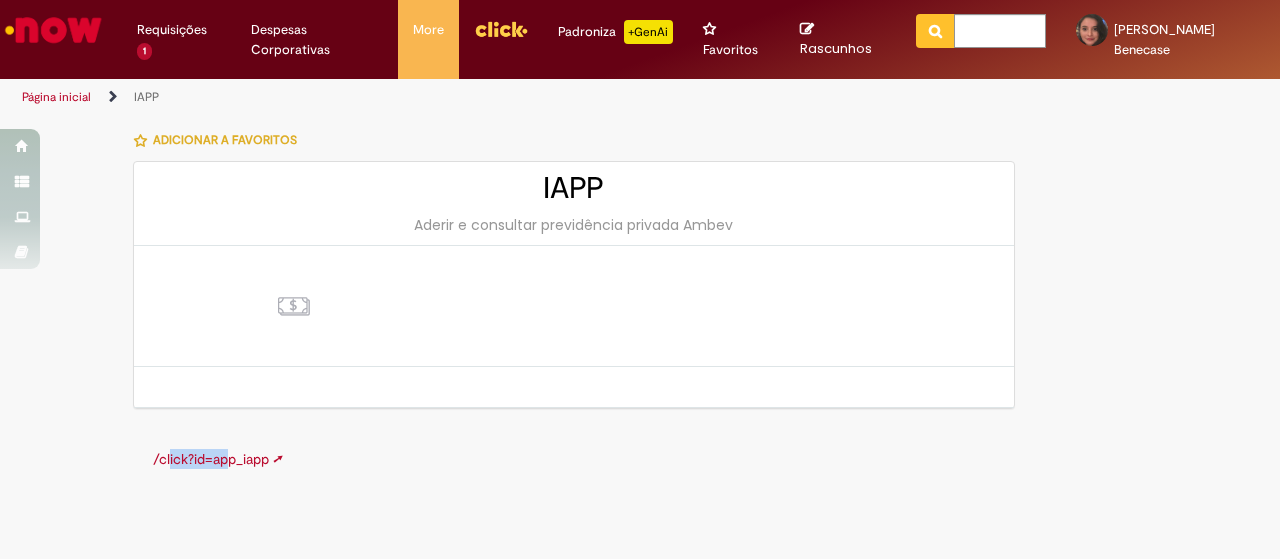 drag, startPoint x: 232, startPoint y: 441, endPoint x: 169, endPoint y: 452, distance: 63.953106 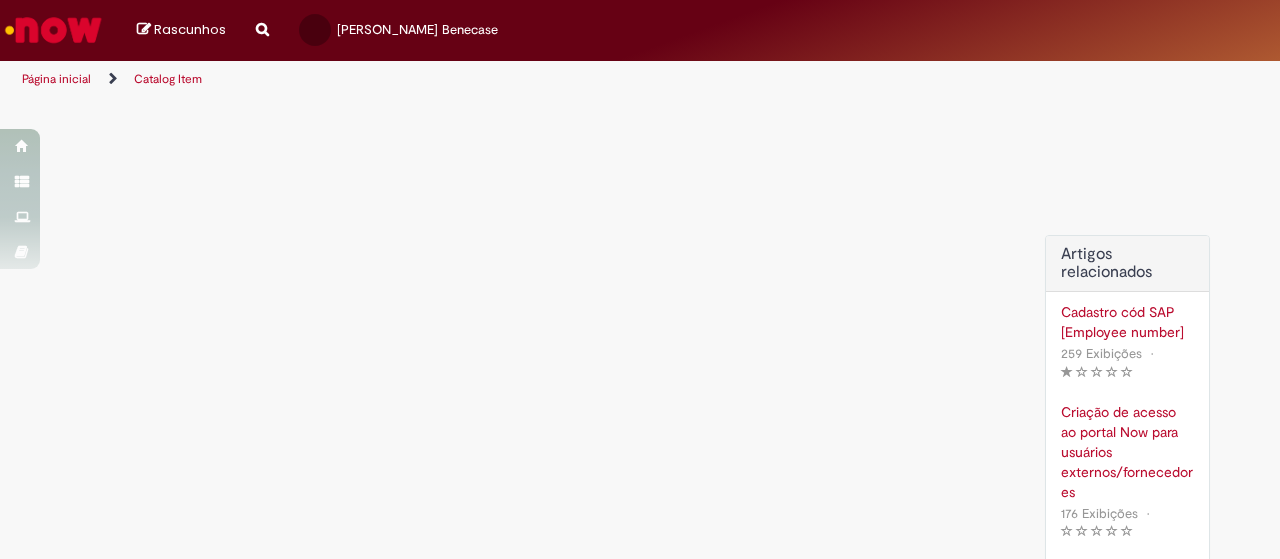 scroll, scrollTop: 0, scrollLeft: 0, axis: both 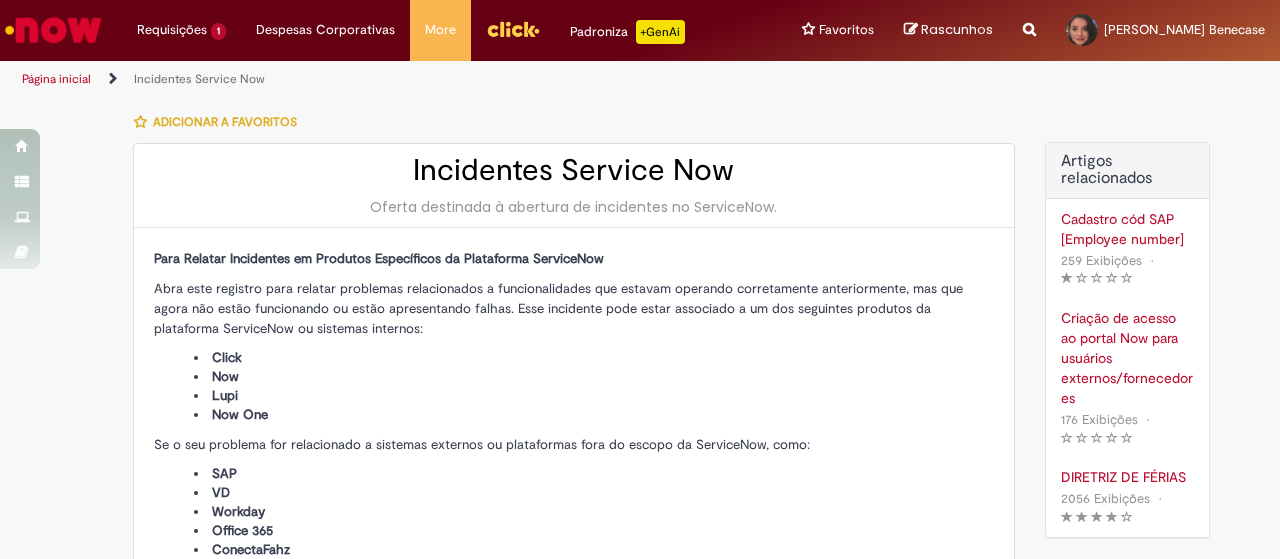 type on "**********" 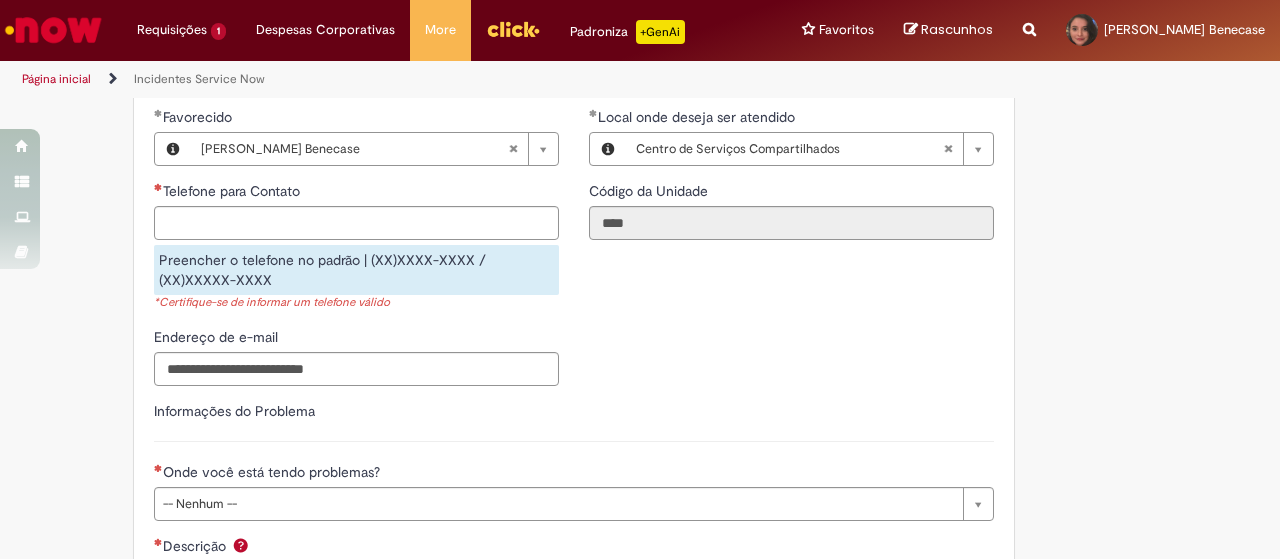 scroll, scrollTop: 681, scrollLeft: 0, axis: vertical 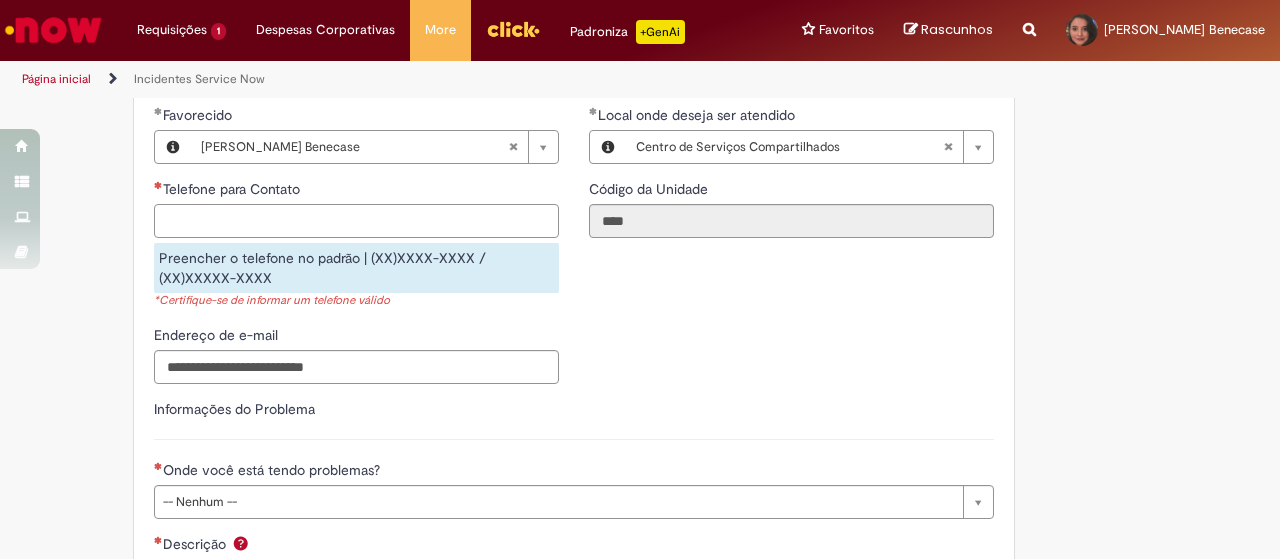 click on "Telefone para Contato" at bounding box center [356, 221] 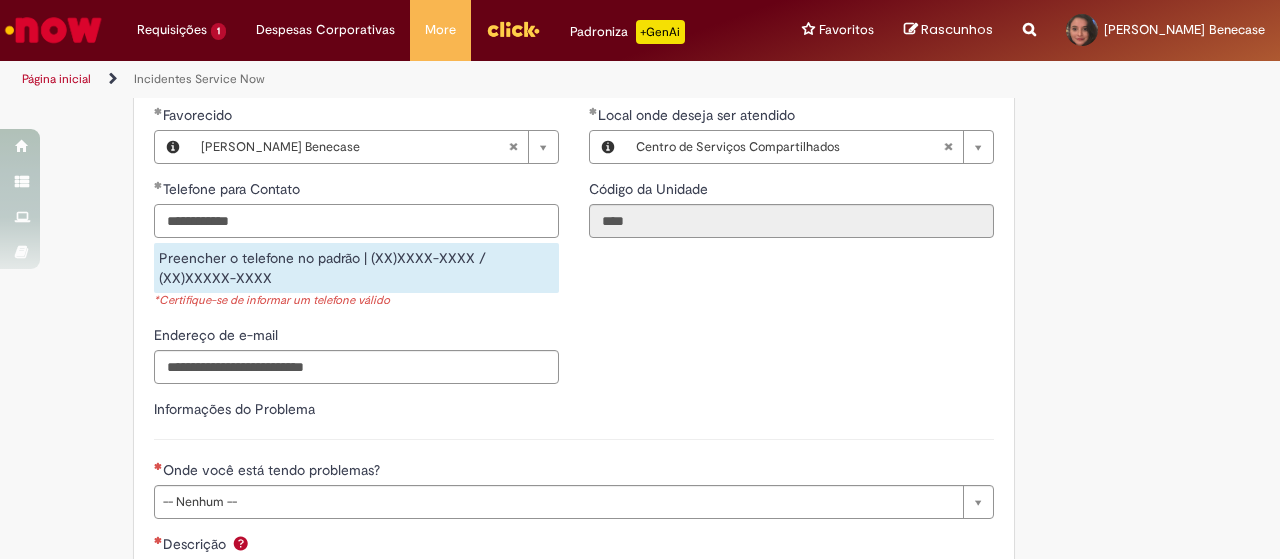 scroll, scrollTop: 767, scrollLeft: 0, axis: vertical 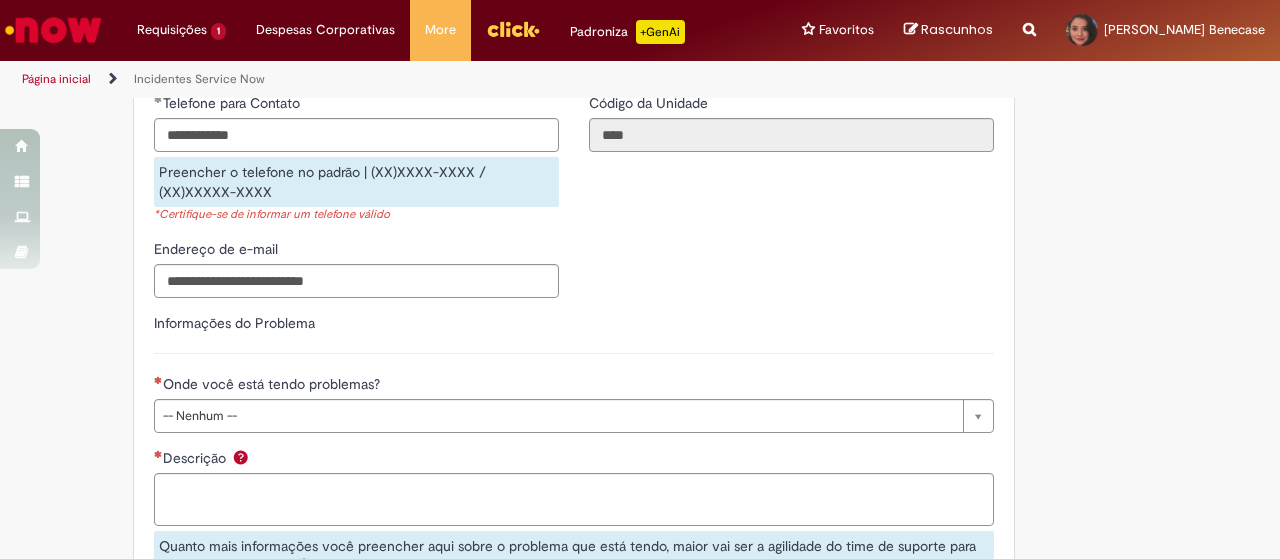 type on "**********" 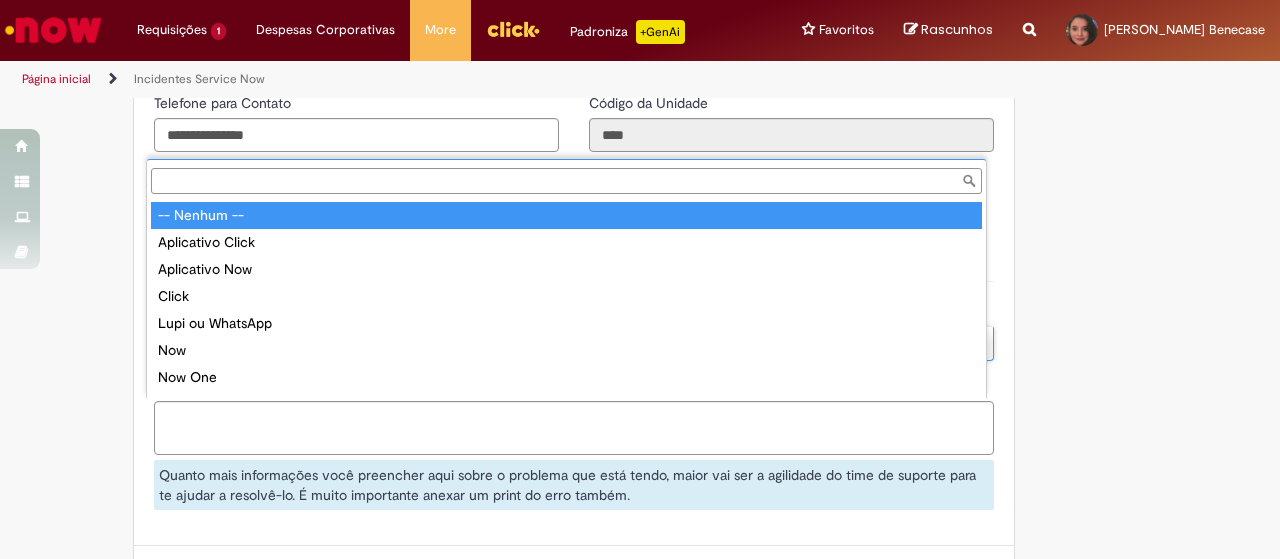 scroll, scrollTop: 16, scrollLeft: 0, axis: vertical 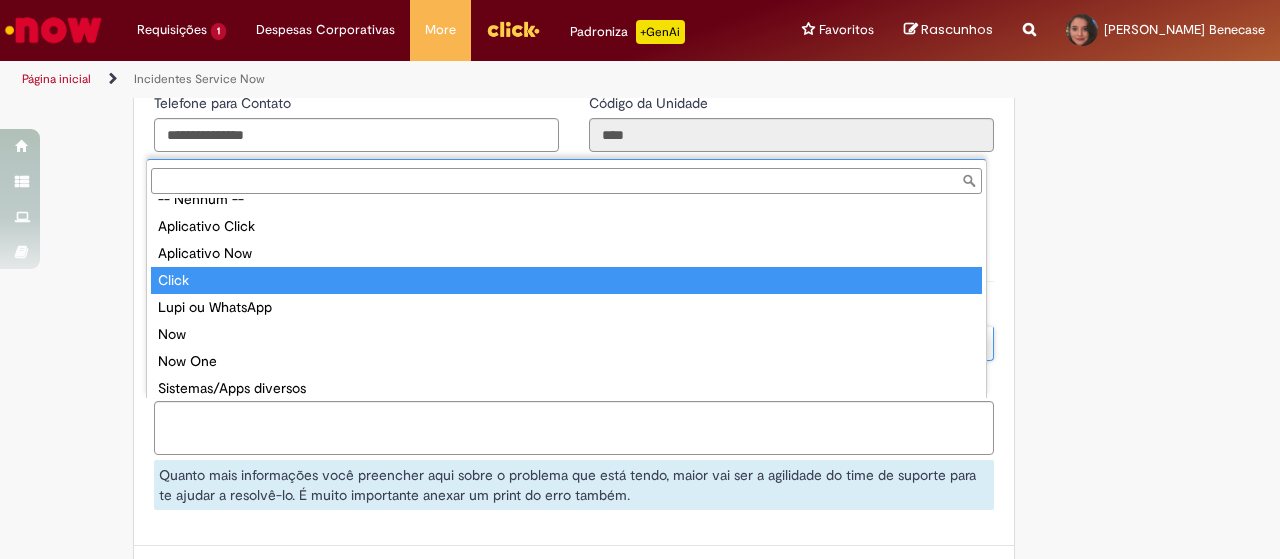 type on "*****" 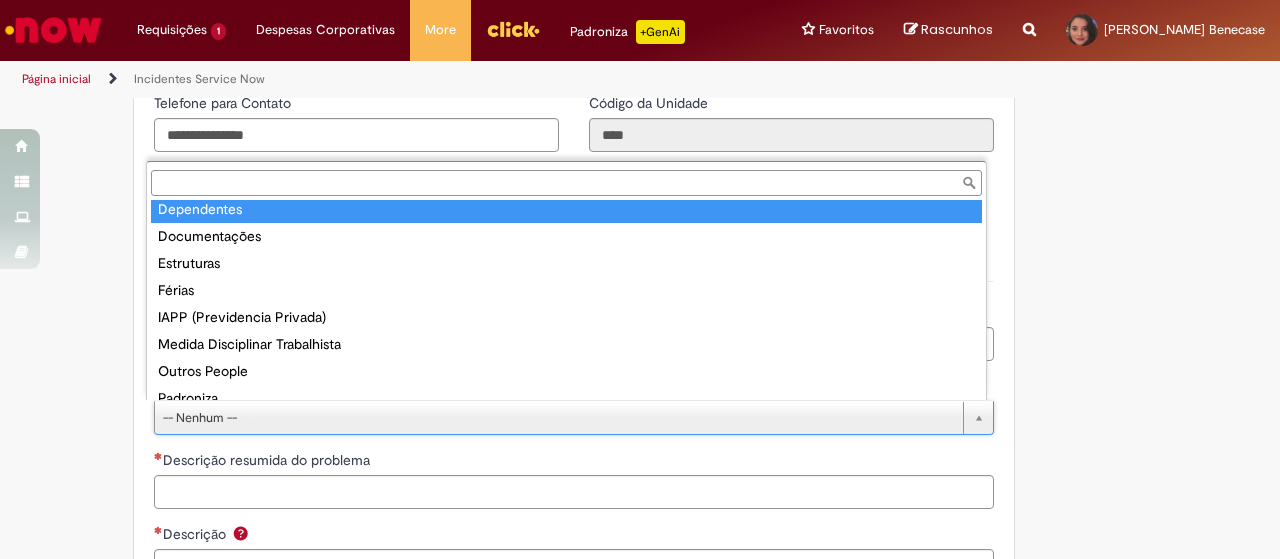 scroll, scrollTop: 163, scrollLeft: 0, axis: vertical 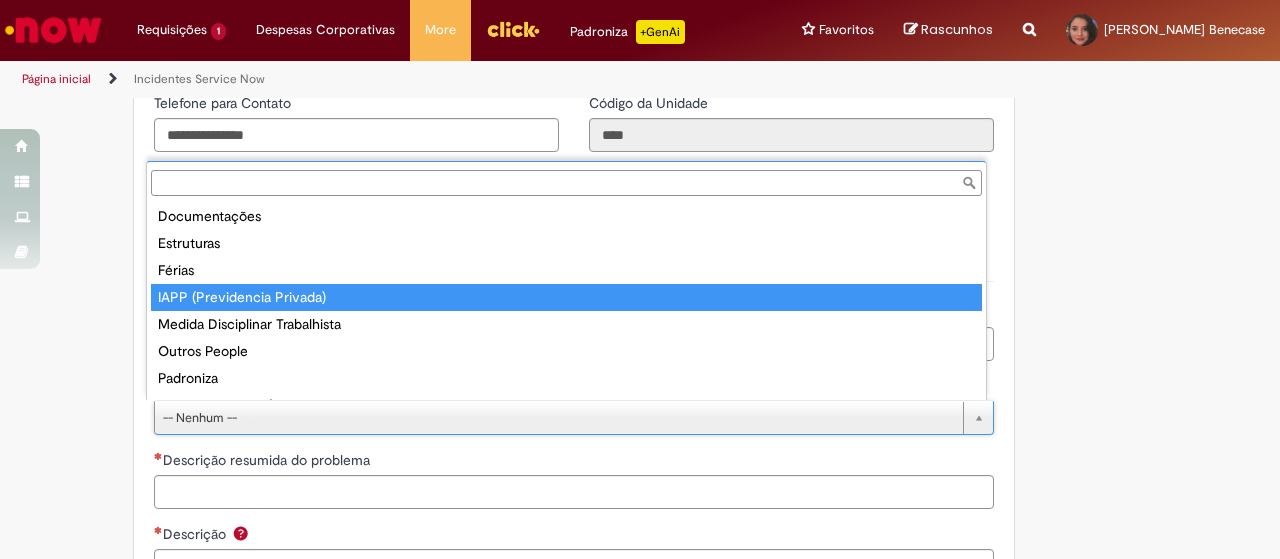 type on "**********" 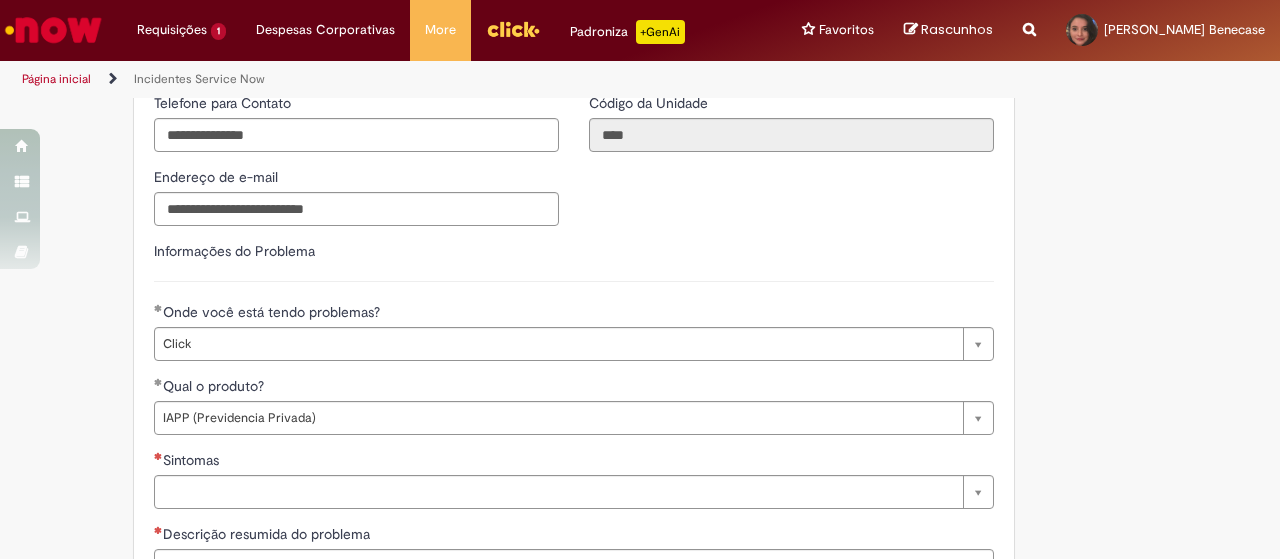 click on "**********" at bounding box center [574, 493] 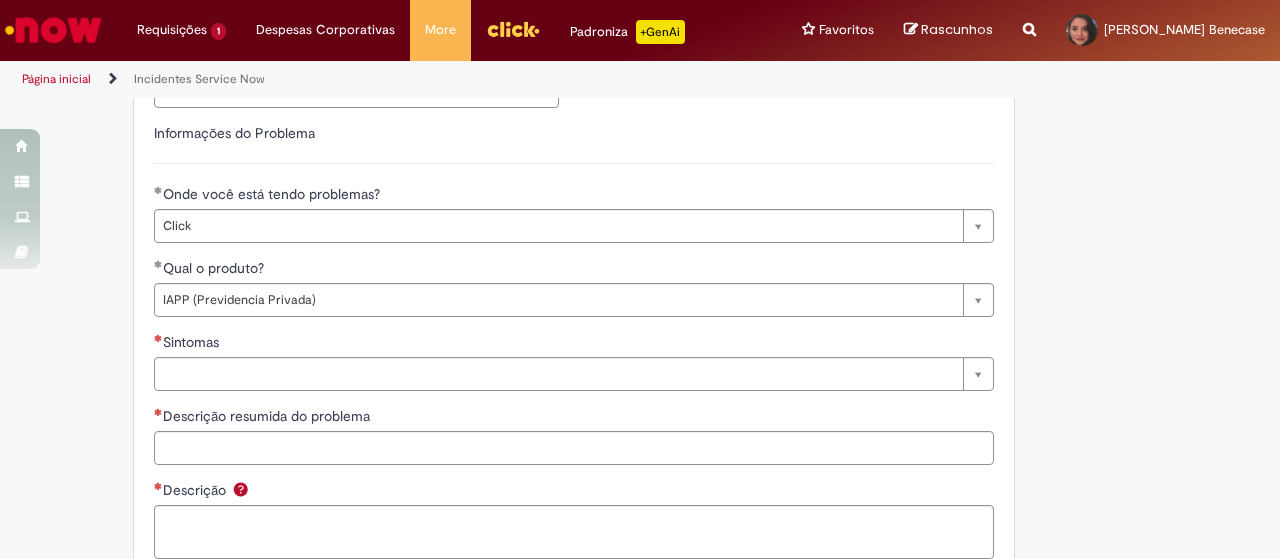 scroll, scrollTop: 895, scrollLeft: 0, axis: vertical 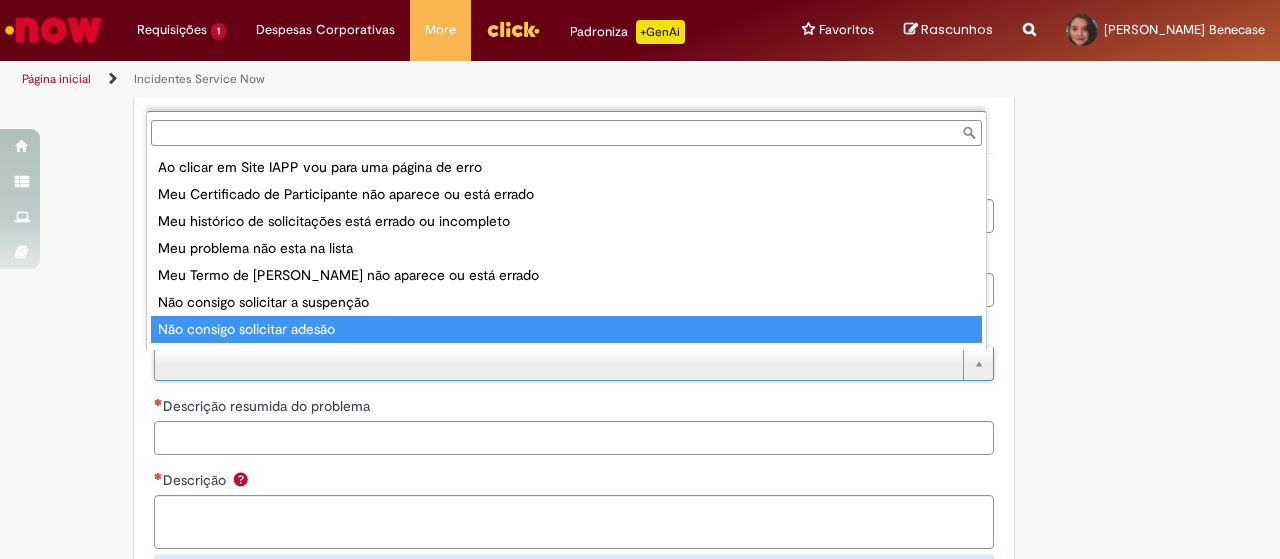 type on "**********" 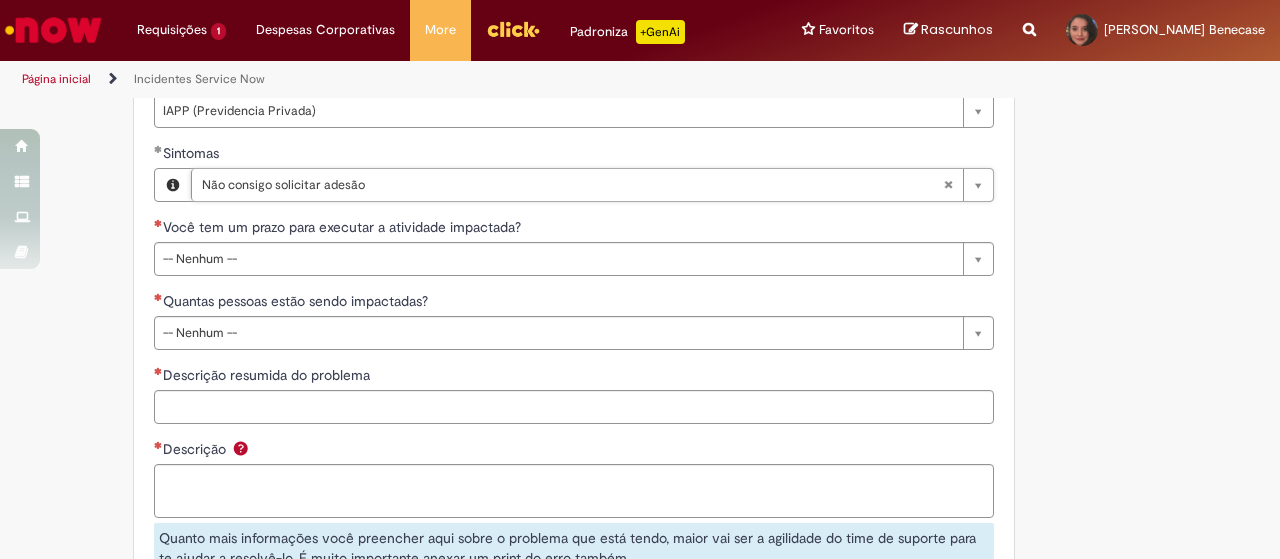 scroll, scrollTop: 1069, scrollLeft: 0, axis: vertical 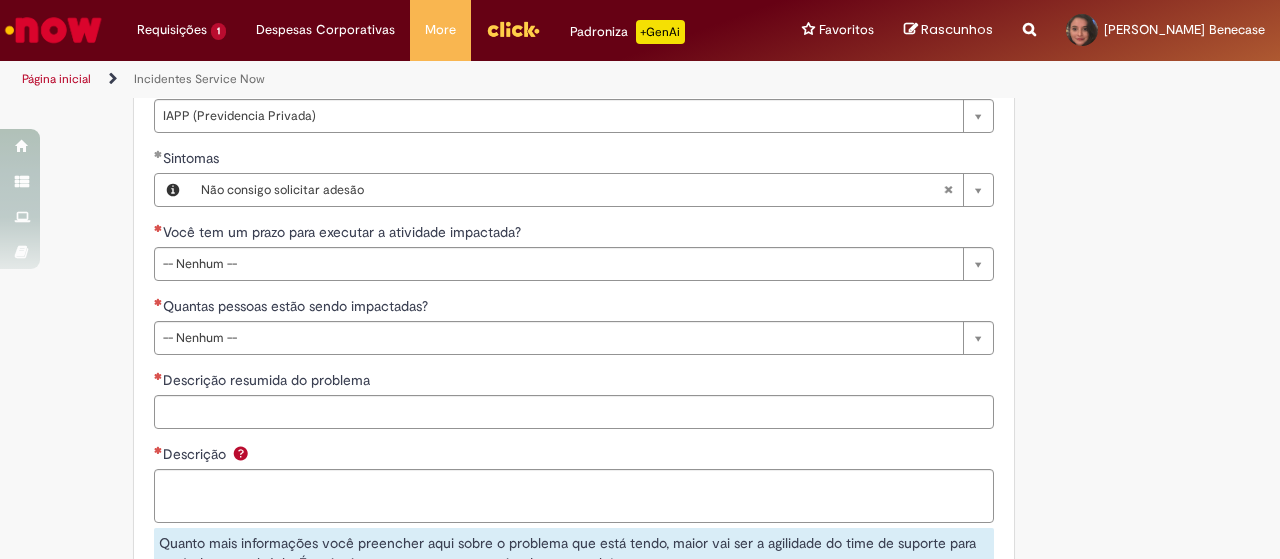 click on "Você tem um prazo para executar a atividade impactada?" at bounding box center [574, 234] 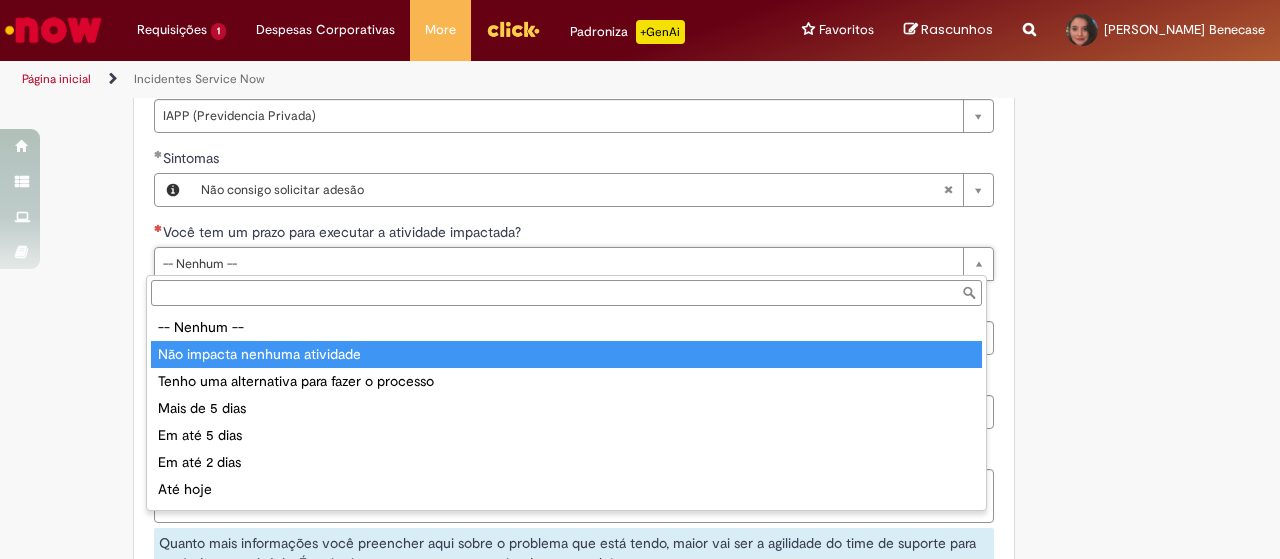 type on "**********" 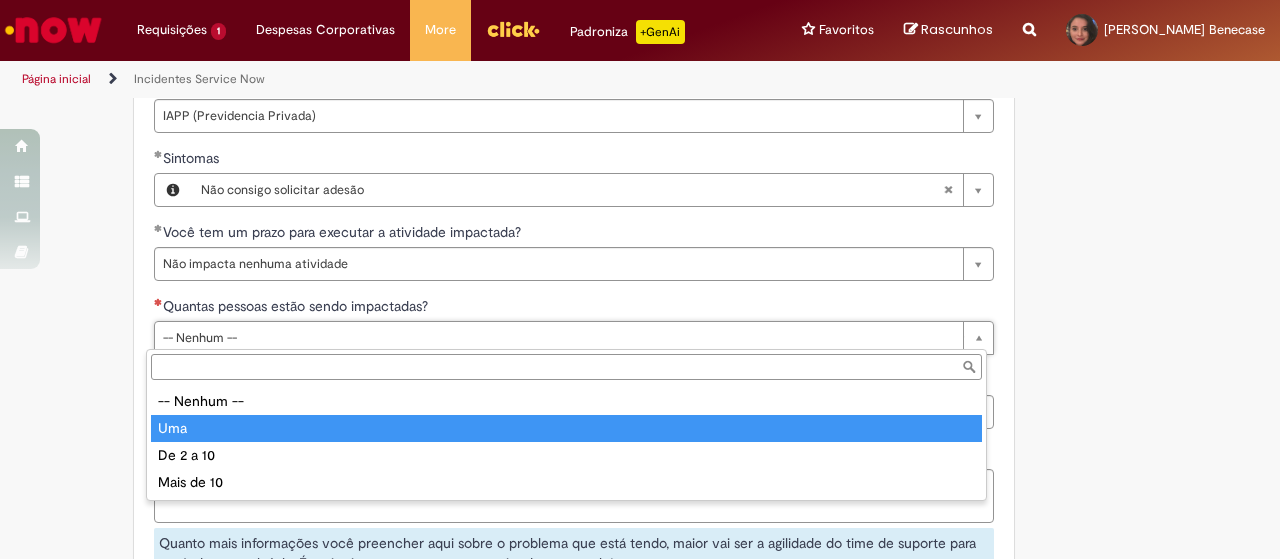 type on "***" 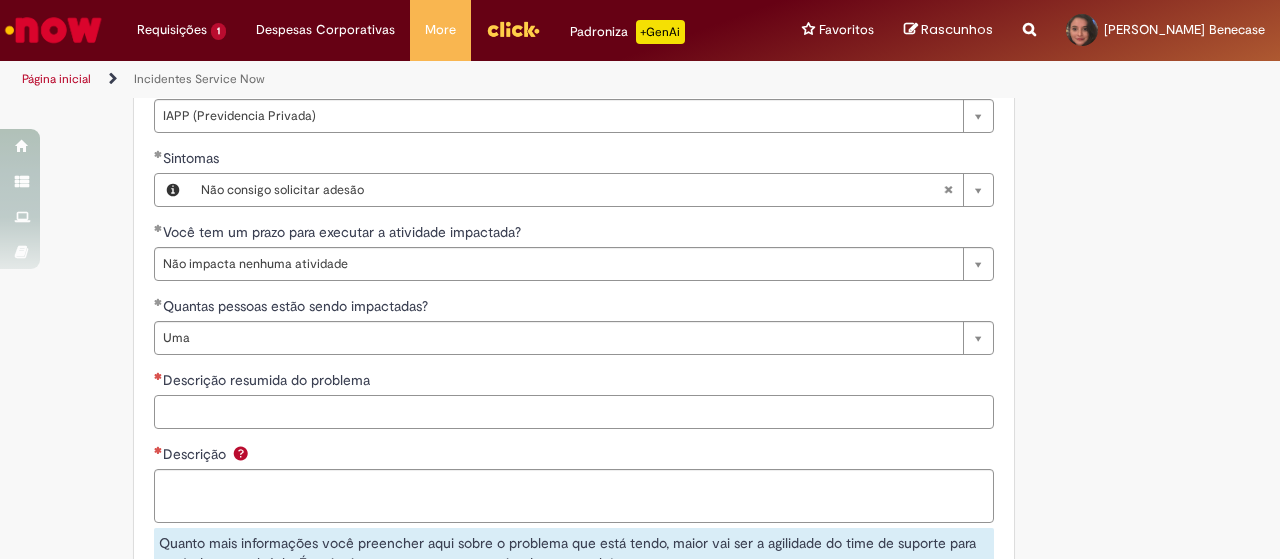 click on "Descrição resumida do problema" at bounding box center (574, 412) 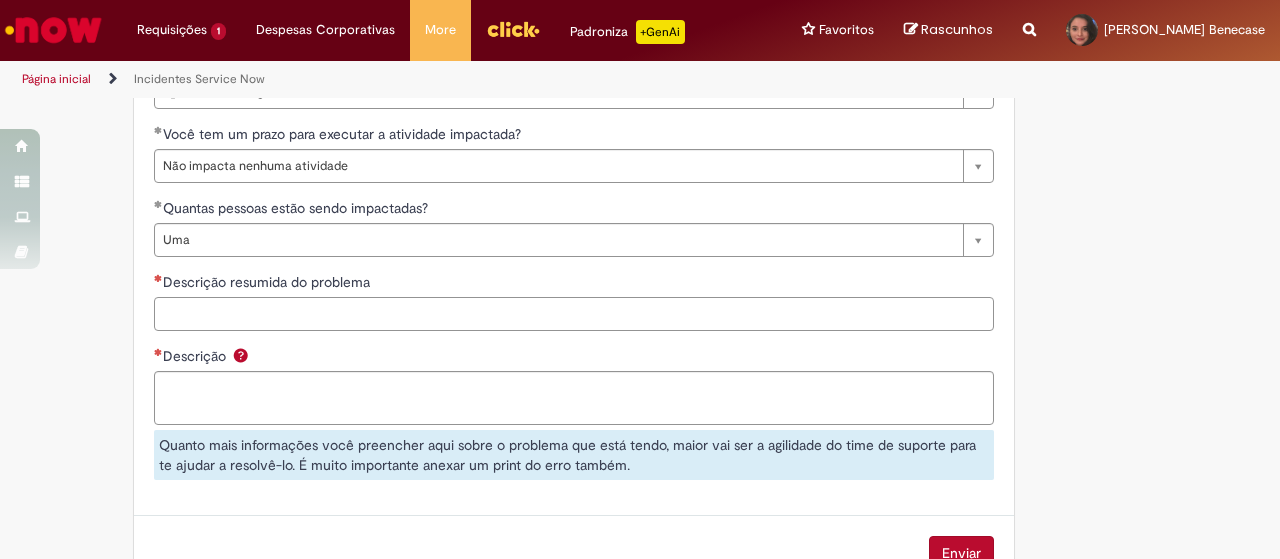 scroll, scrollTop: 1170, scrollLeft: 0, axis: vertical 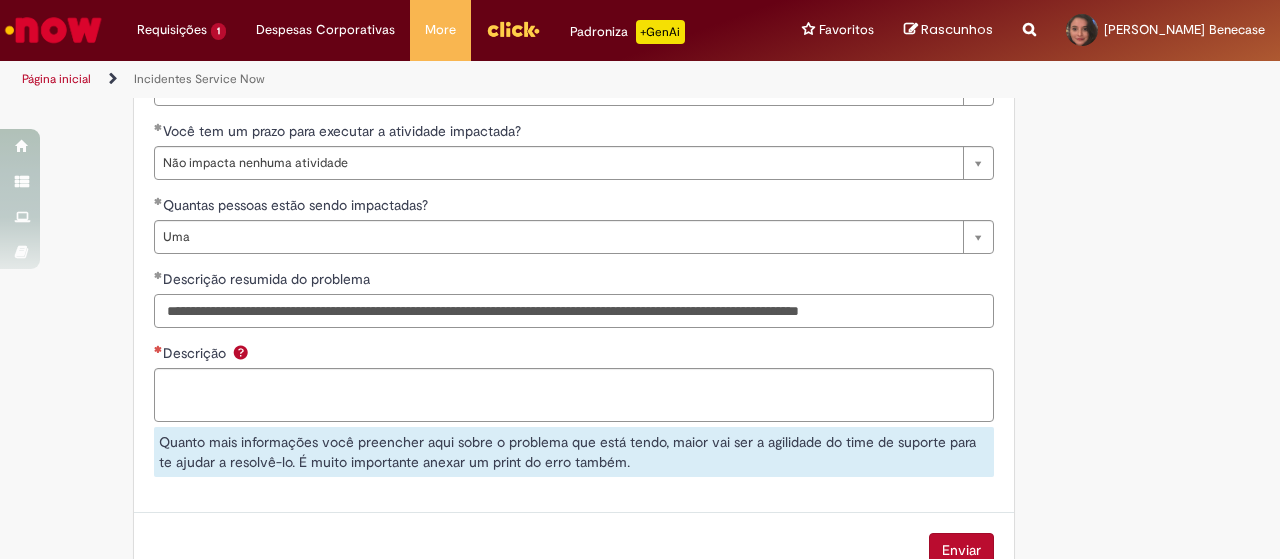 type on "**********" 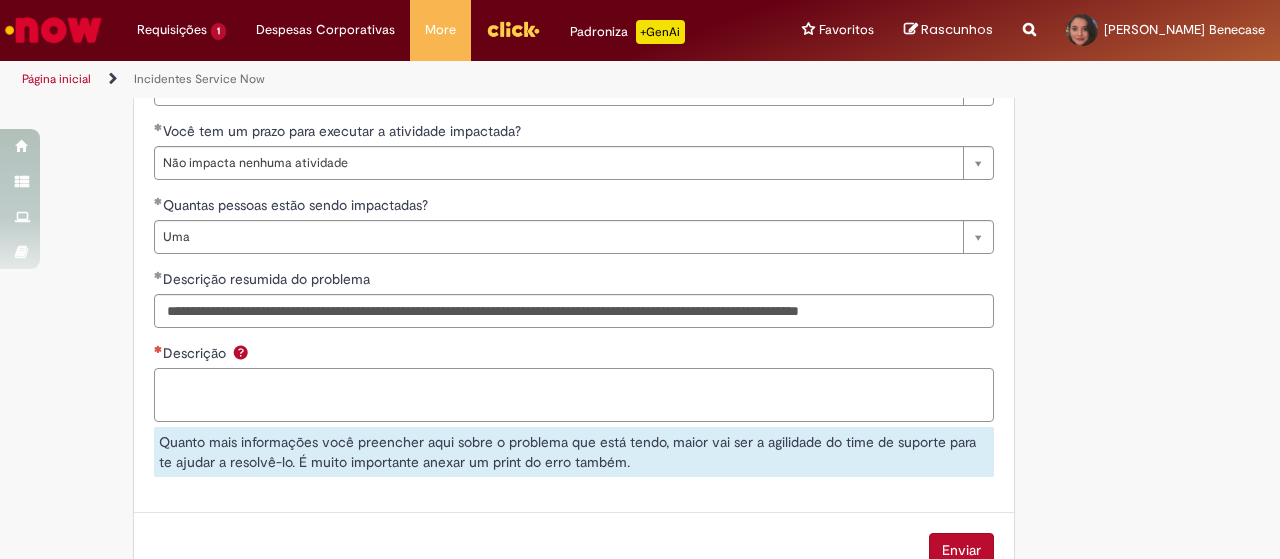 click on "Descrição" at bounding box center [574, 394] 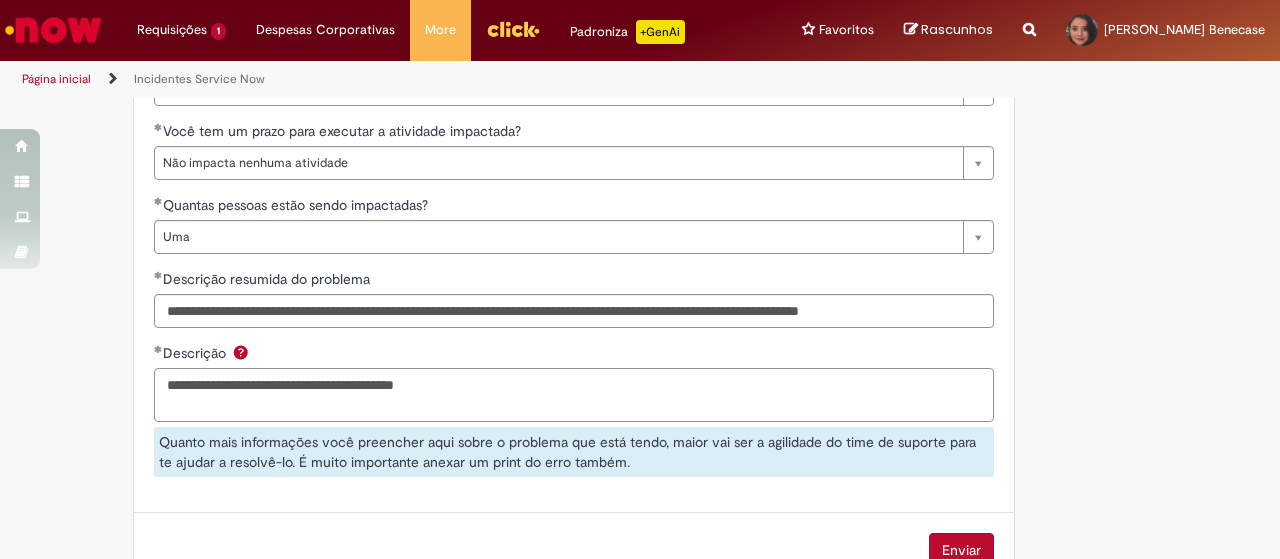 scroll, scrollTop: 1304, scrollLeft: 0, axis: vertical 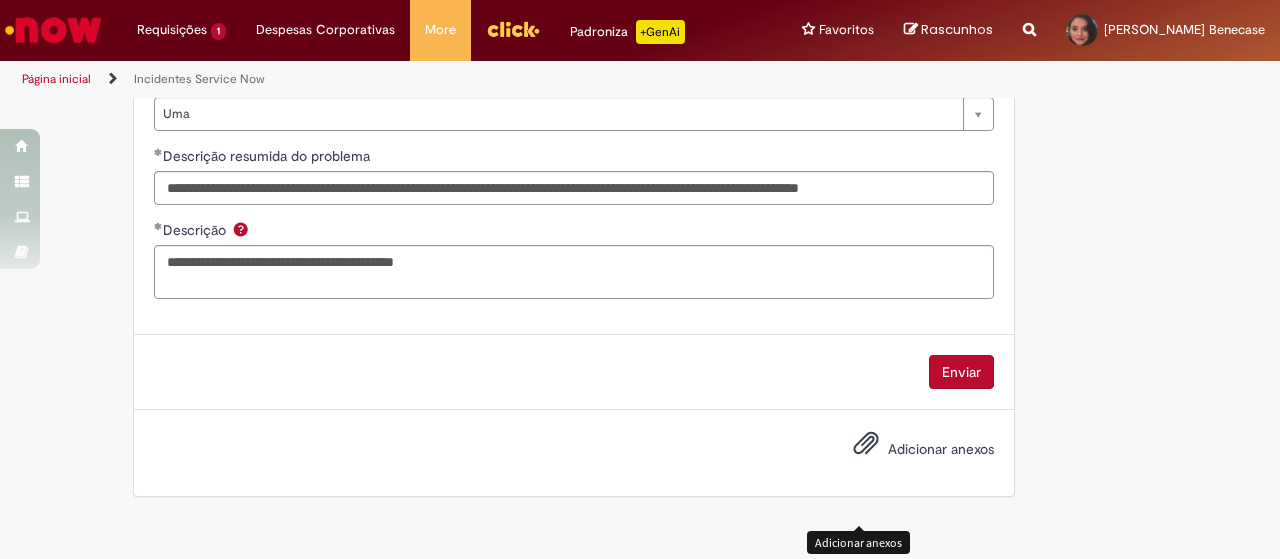 click on "Adicionar anexos" at bounding box center [574, 453] 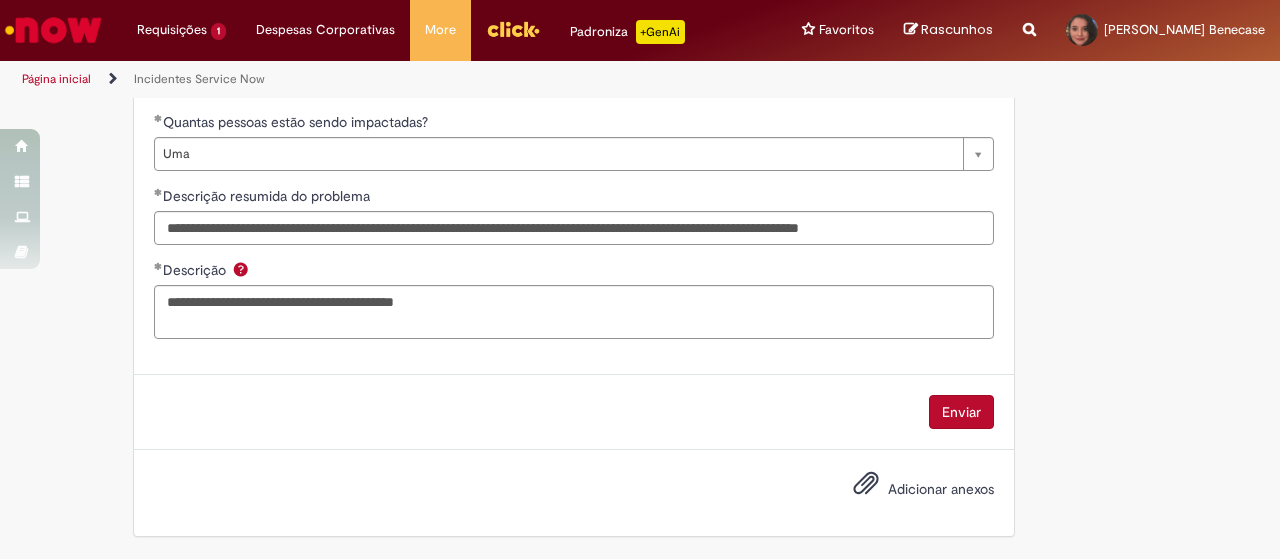 scroll, scrollTop: 1249, scrollLeft: 0, axis: vertical 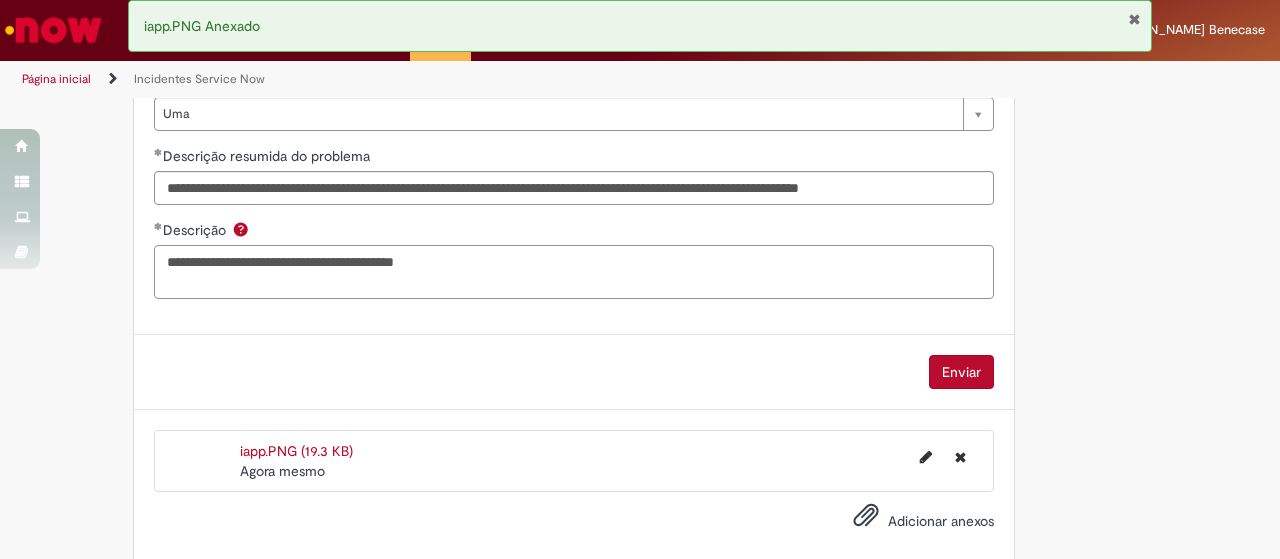 click on "**********" at bounding box center (574, 271) 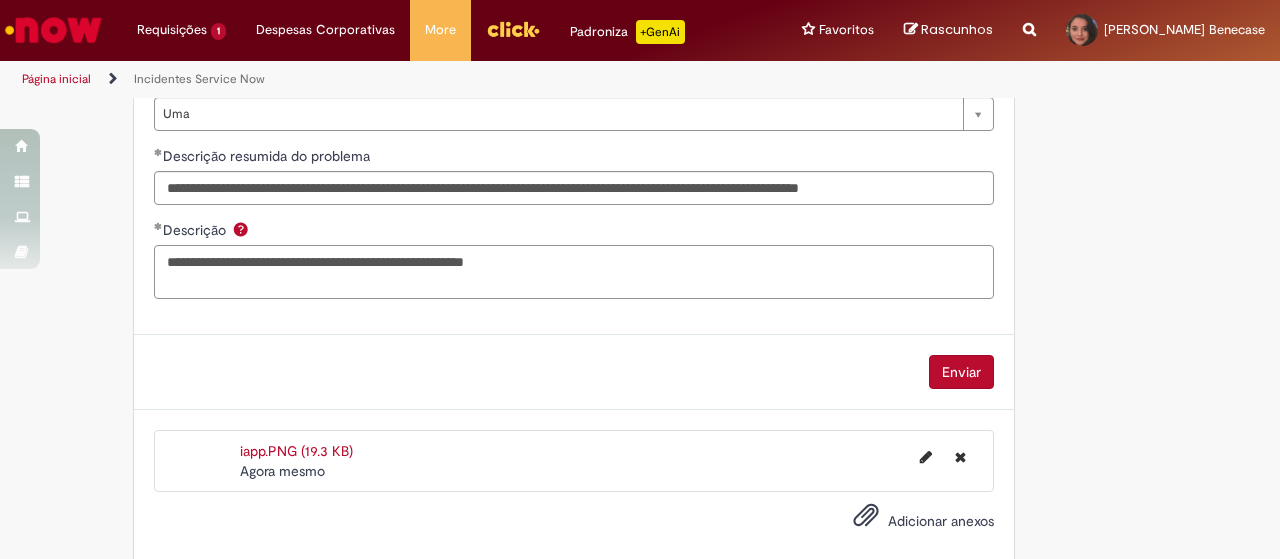 scroll, scrollTop: 1320, scrollLeft: 0, axis: vertical 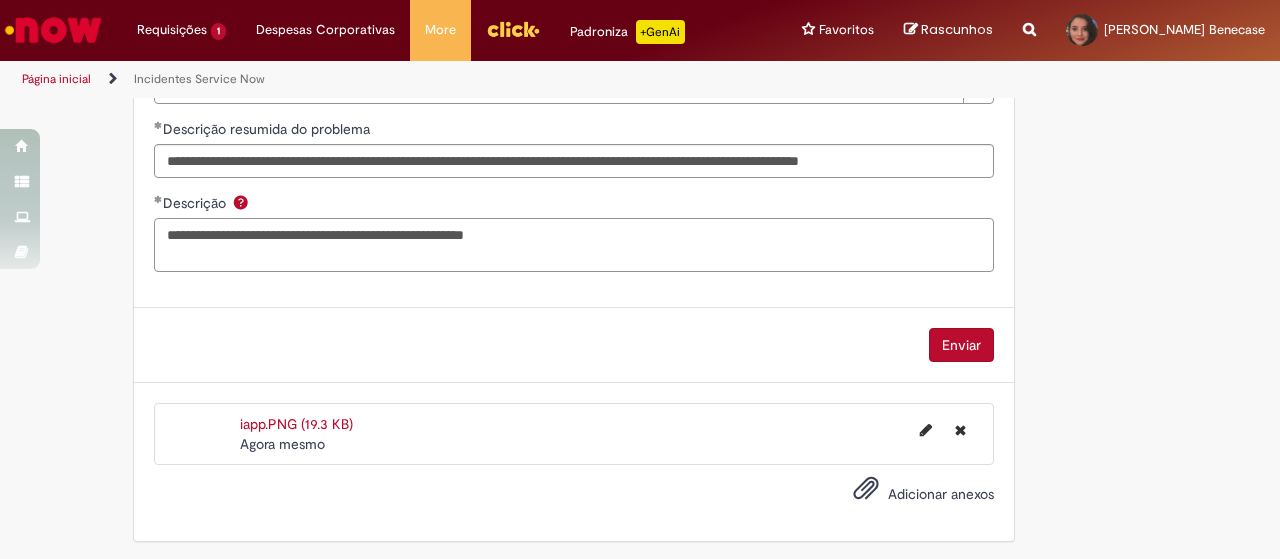 type on "**********" 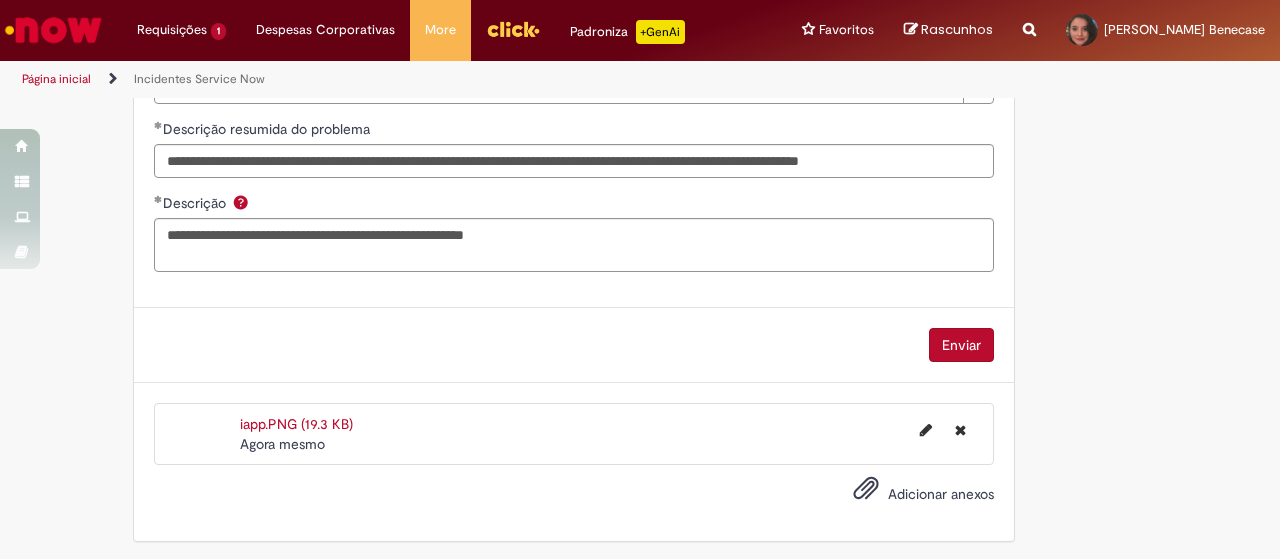 click on "Enviar" at bounding box center (961, 345) 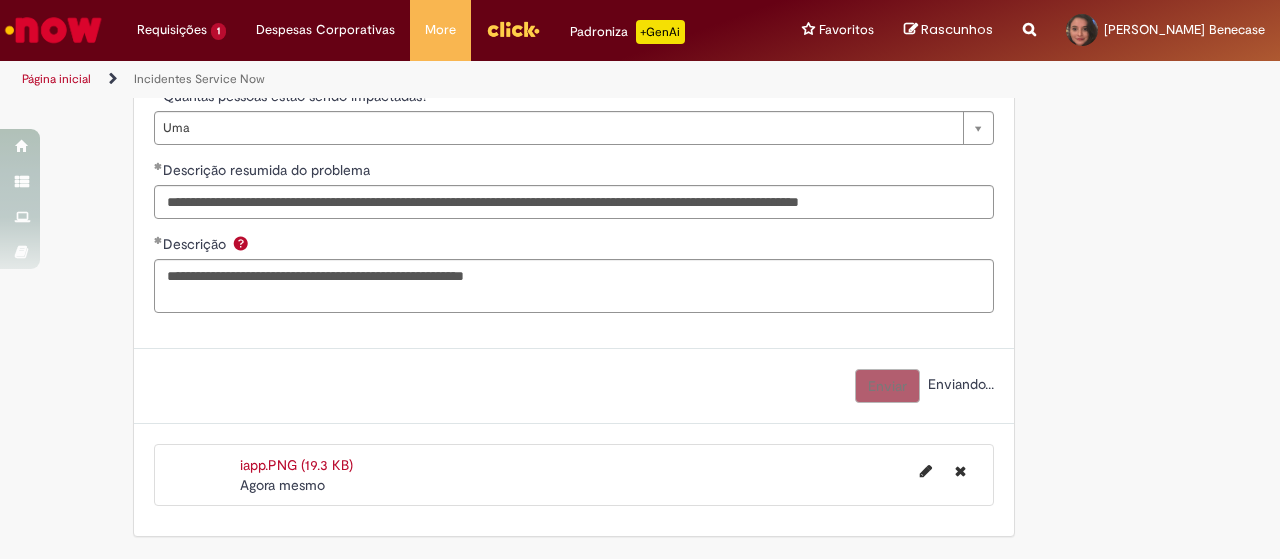 scroll, scrollTop: 1275, scrollLeft: 0, axis: vertical 